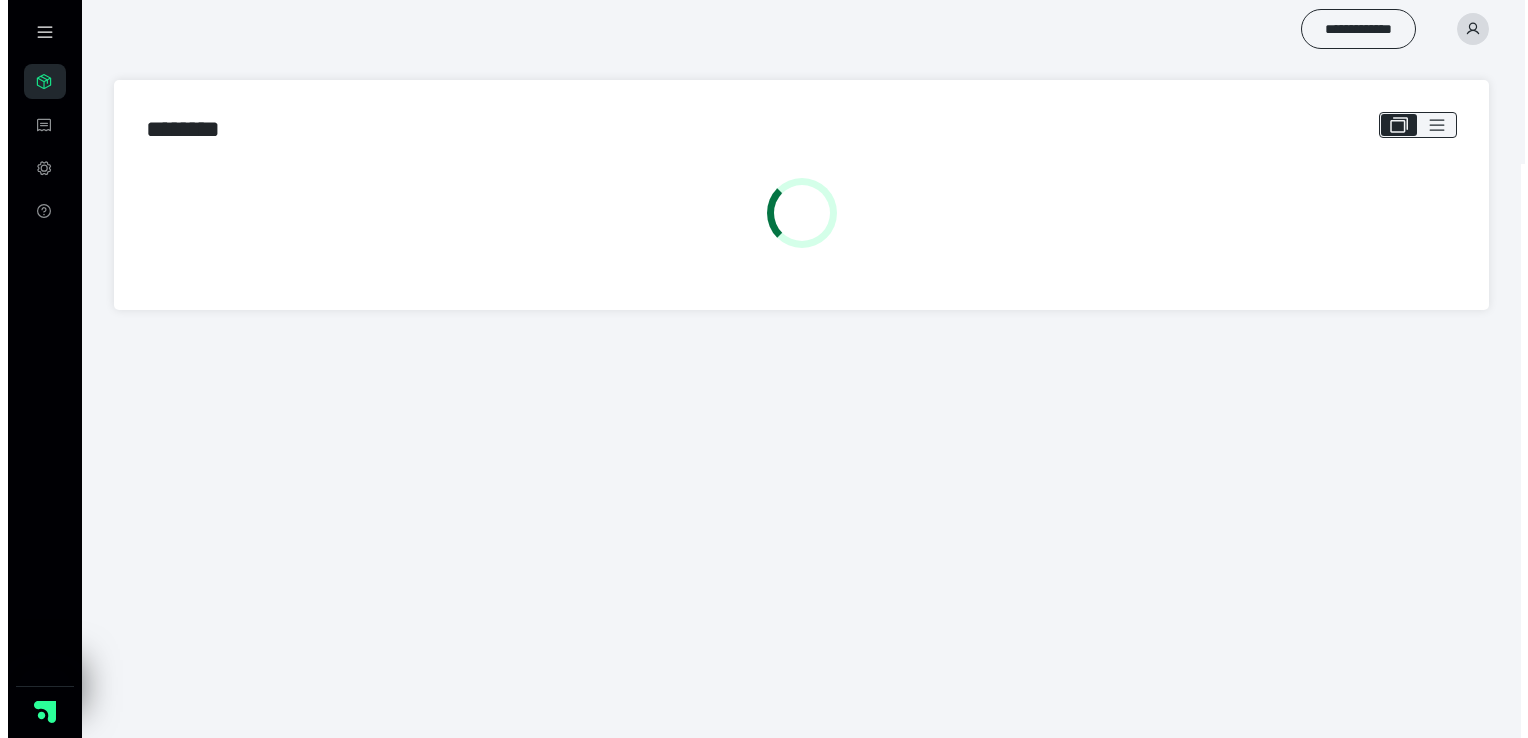 scroll, scrollTop: 0, scrollLeft: 0, axis: both 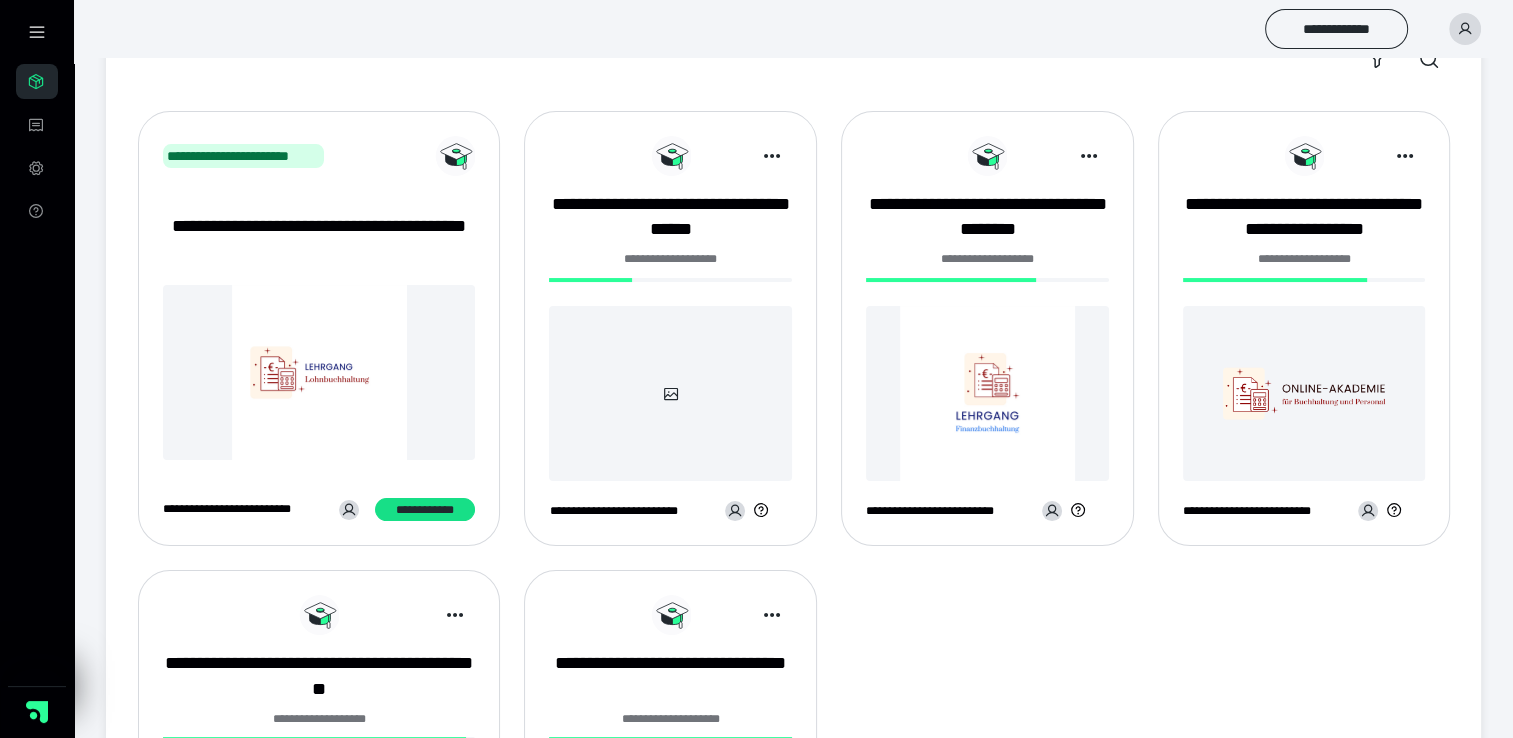 click at bounding box center [987, 393] 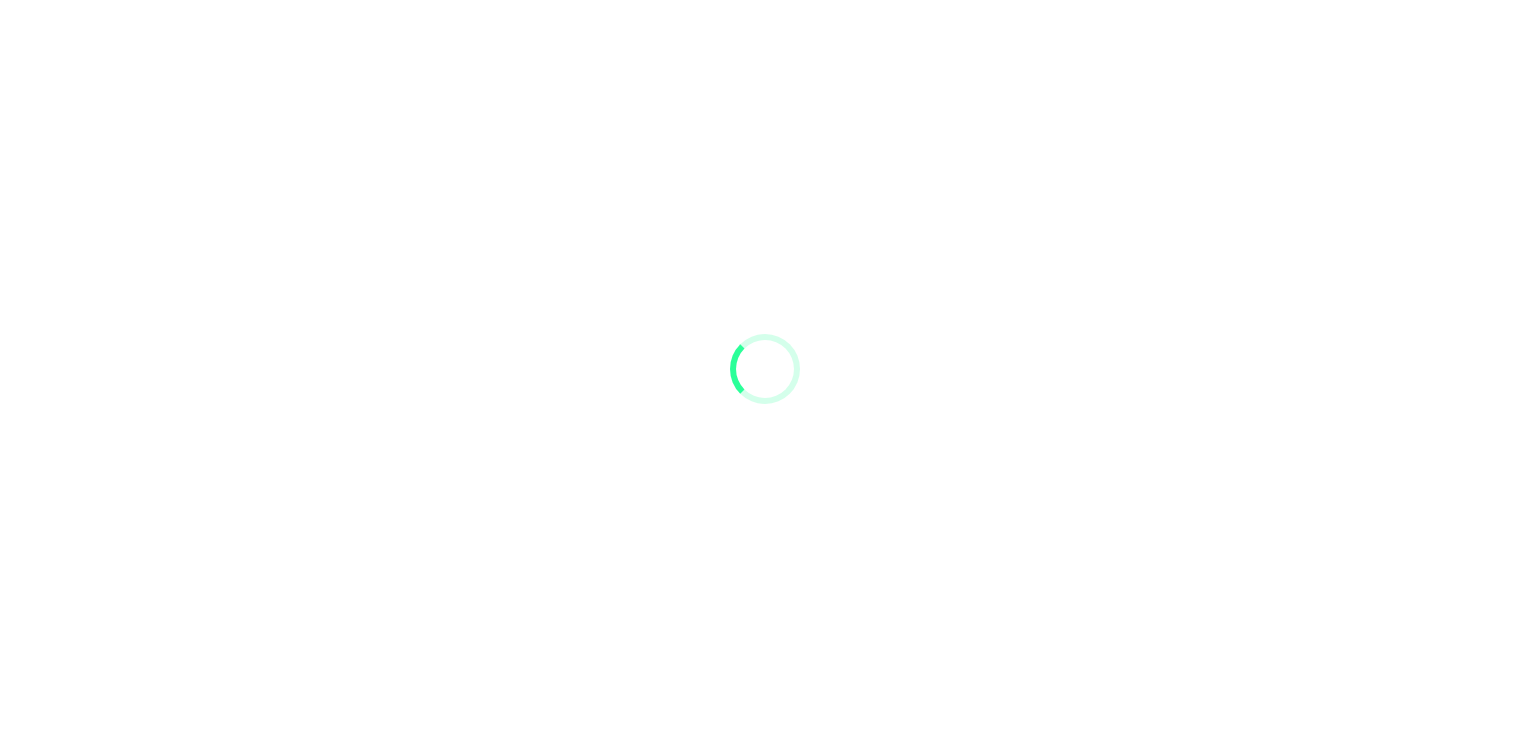 scroll, scrollTop: 0, scrollLeft: 0, axis: both 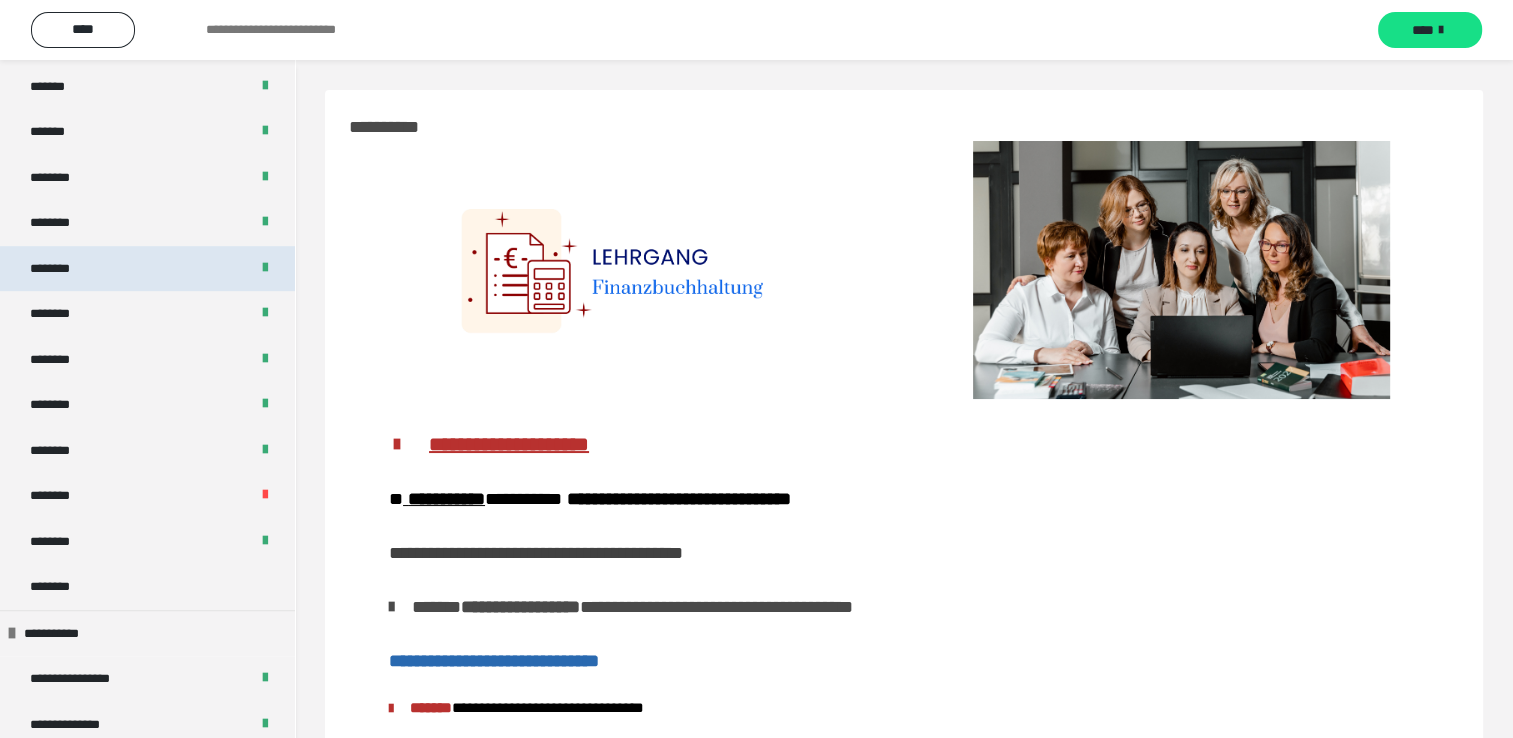 click on "********" at bounding box center [60, 269] 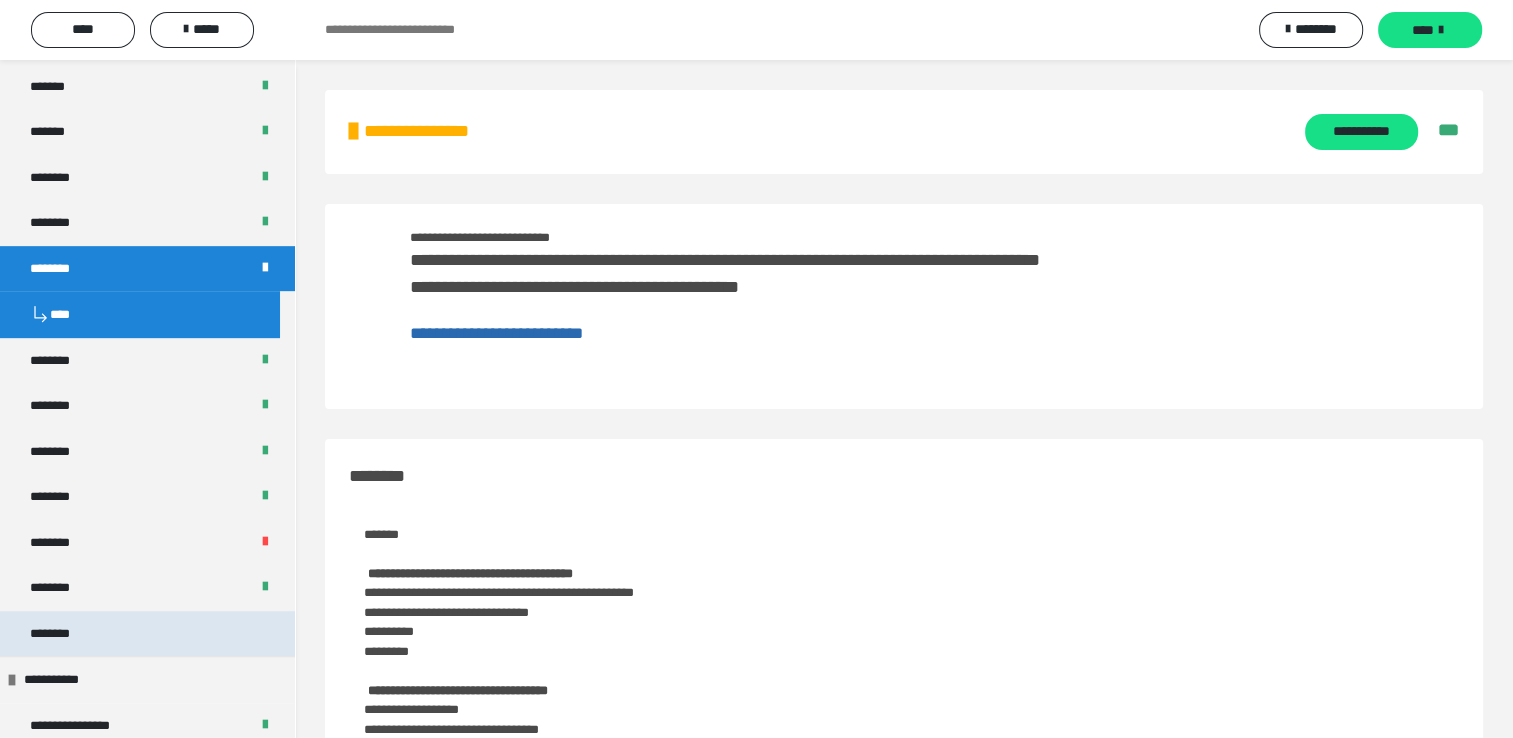 click on "********" at bounding box center [147, 634] 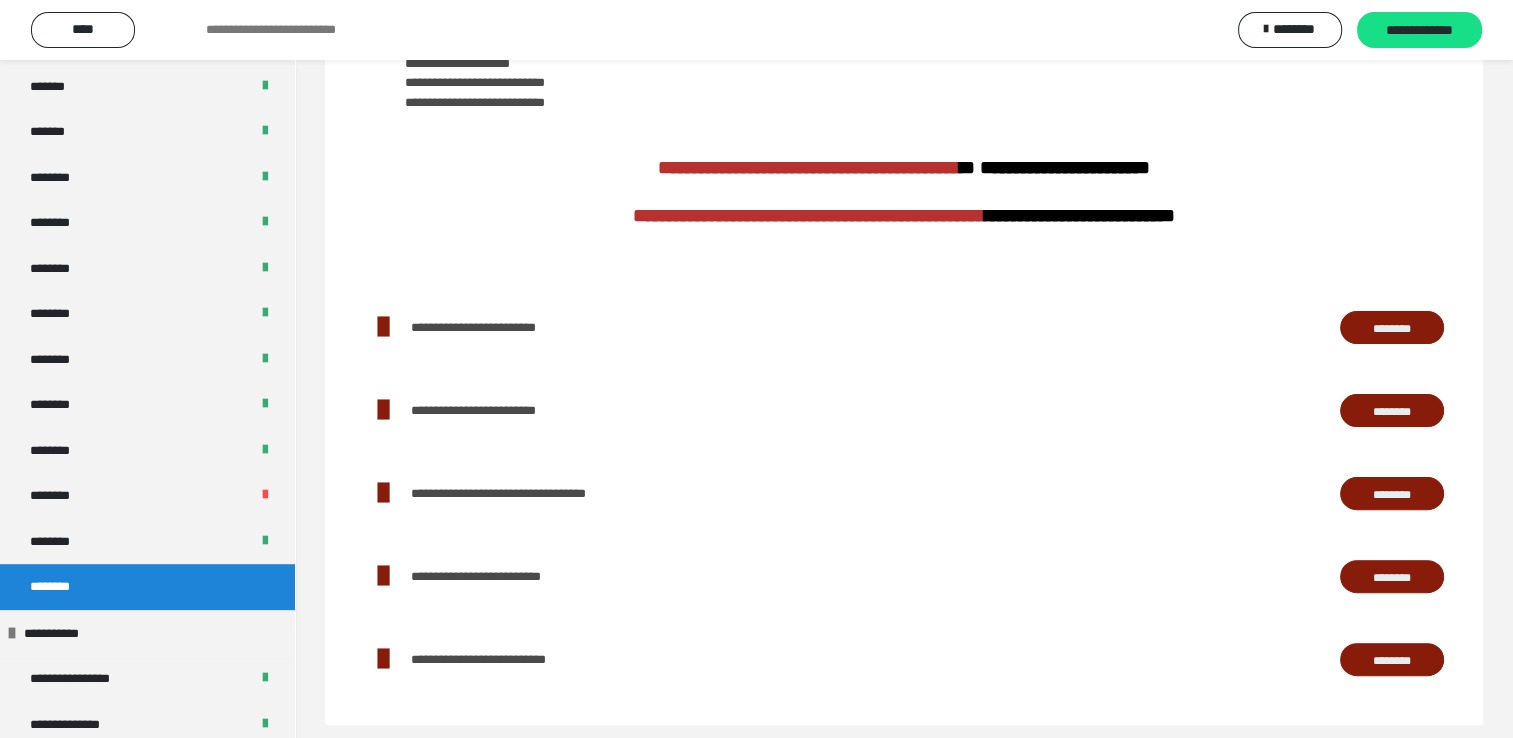 scroll, scrollTop: 483, scrollLeft: 0, axis: vertical 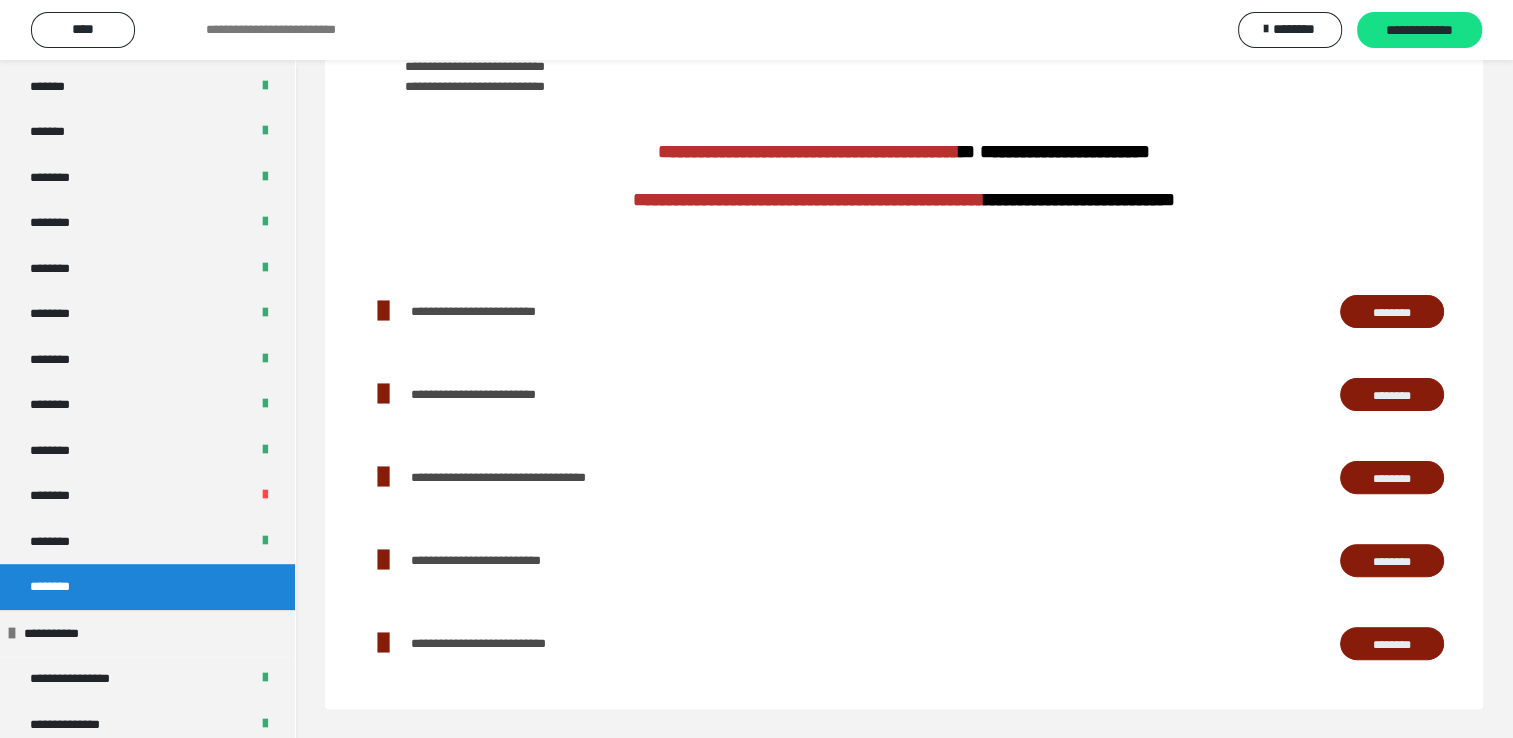 click on "********" at bounding box center [1392, 312] 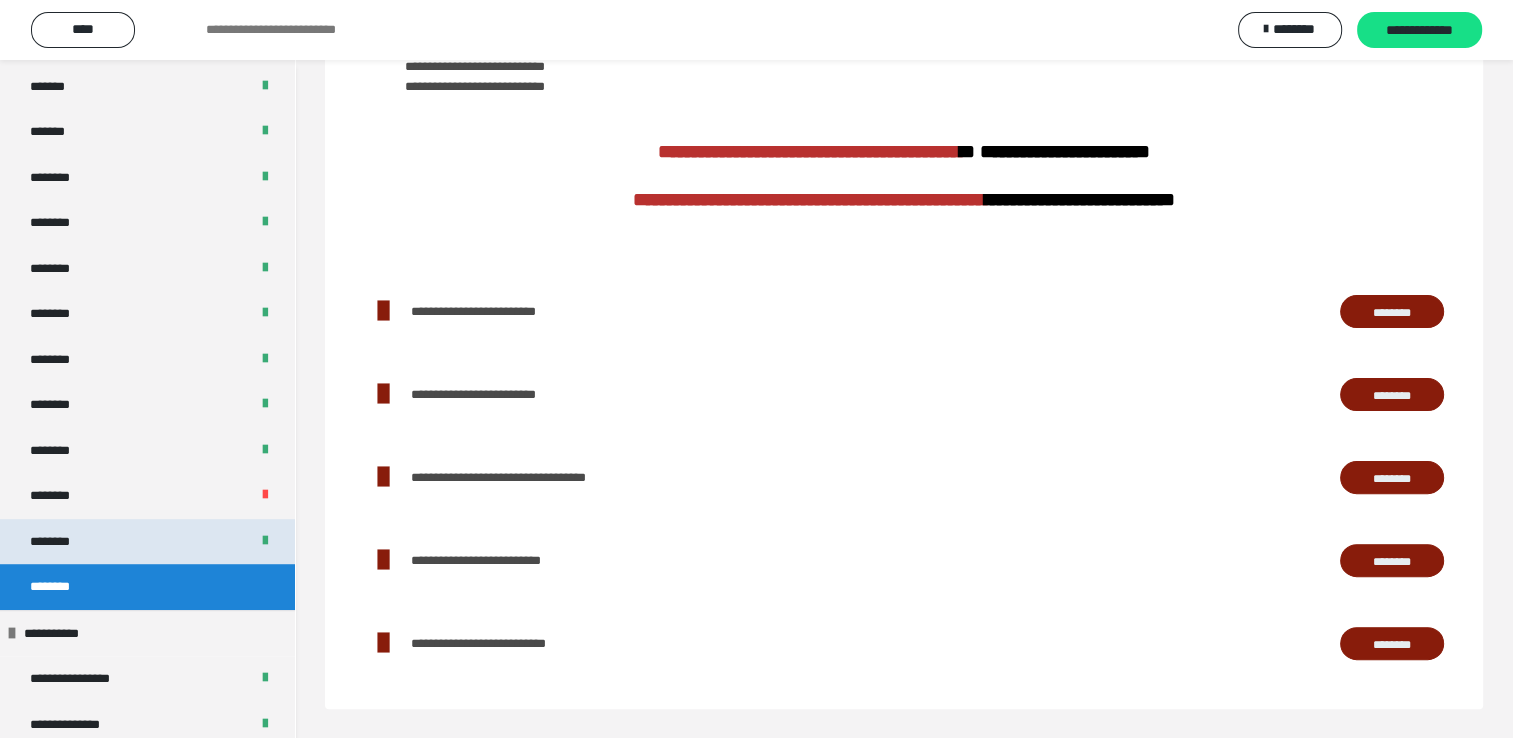 click on "********" at bounding box center [147, 542] 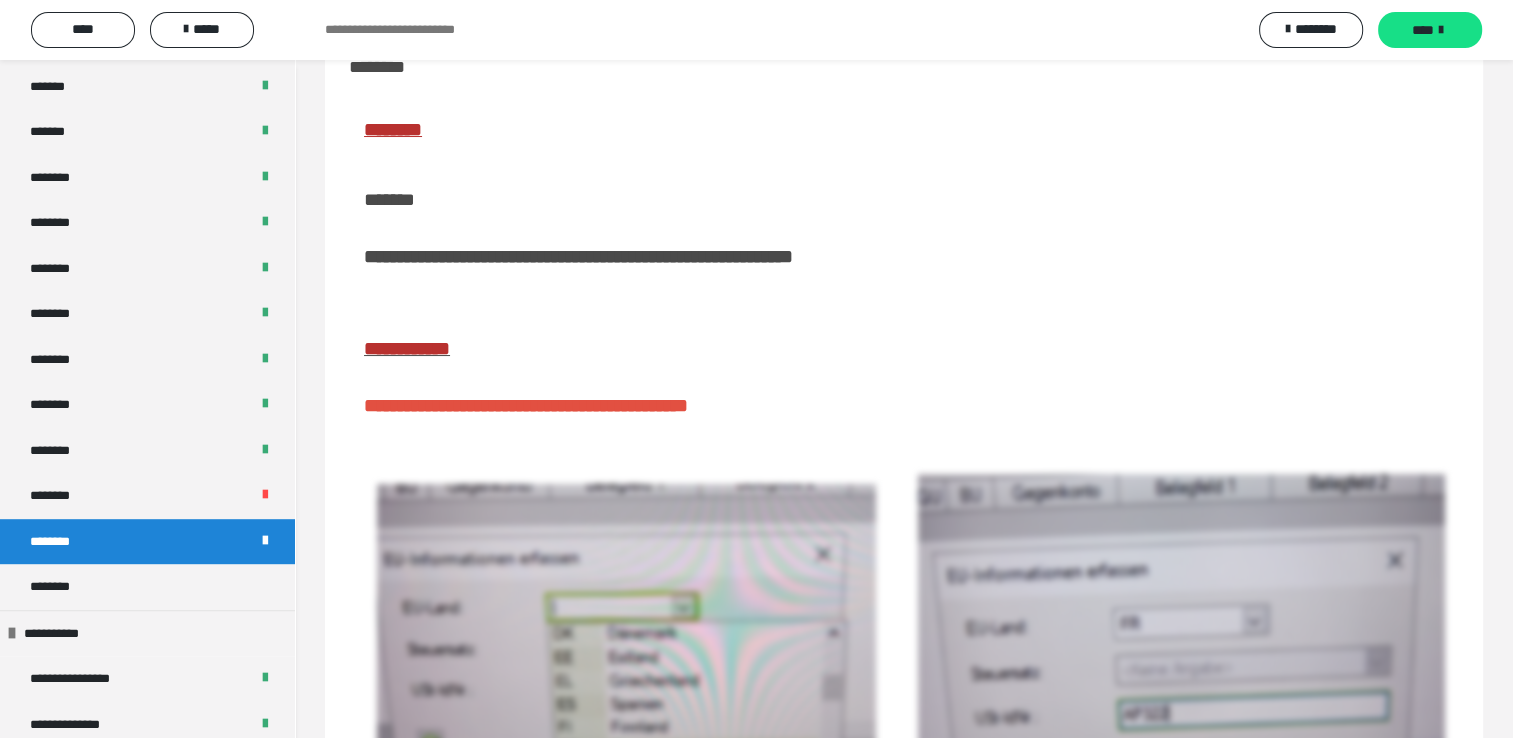 scroll, scrollTop: 300, scrollLeft: 0, axis: vertical 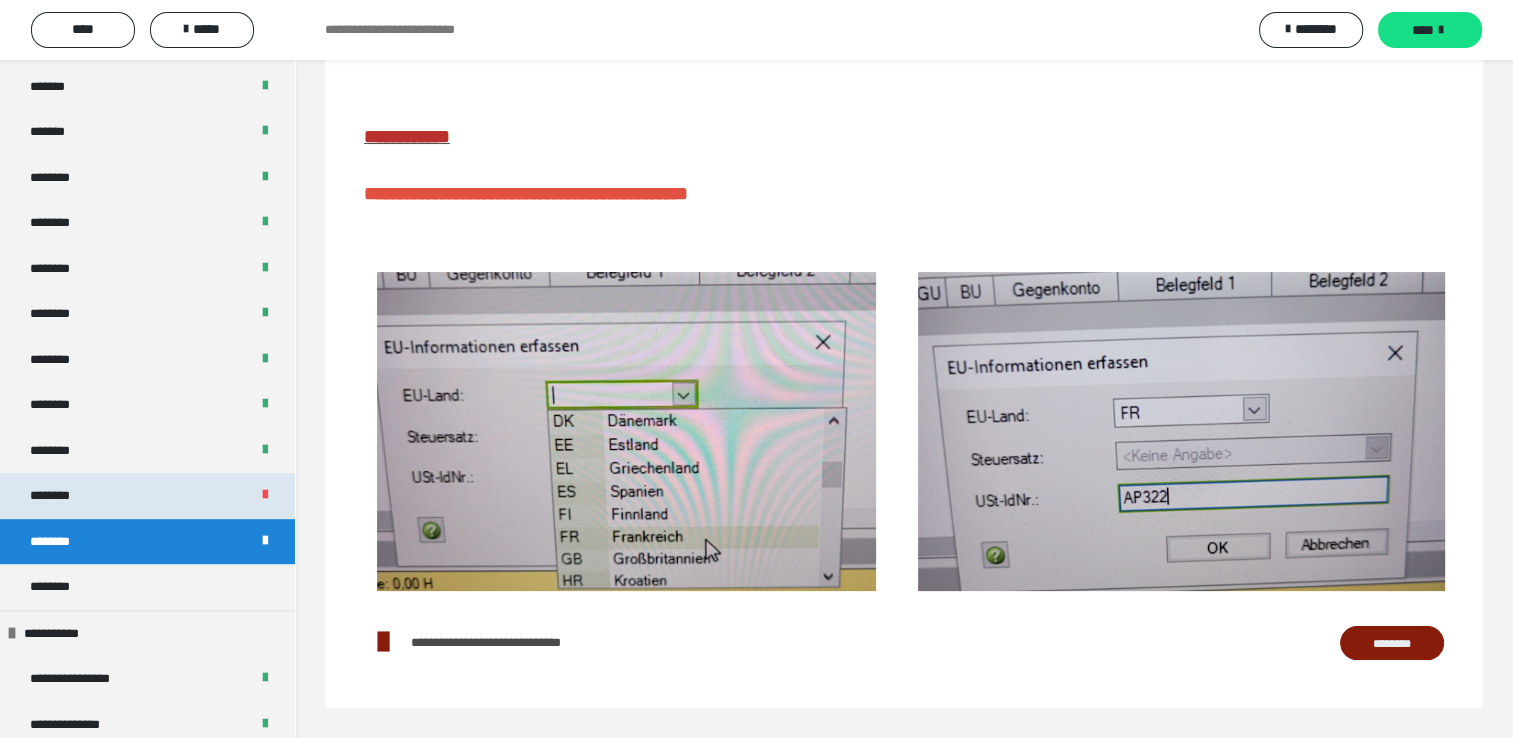 click on "********" at bounding box center [61, 496] 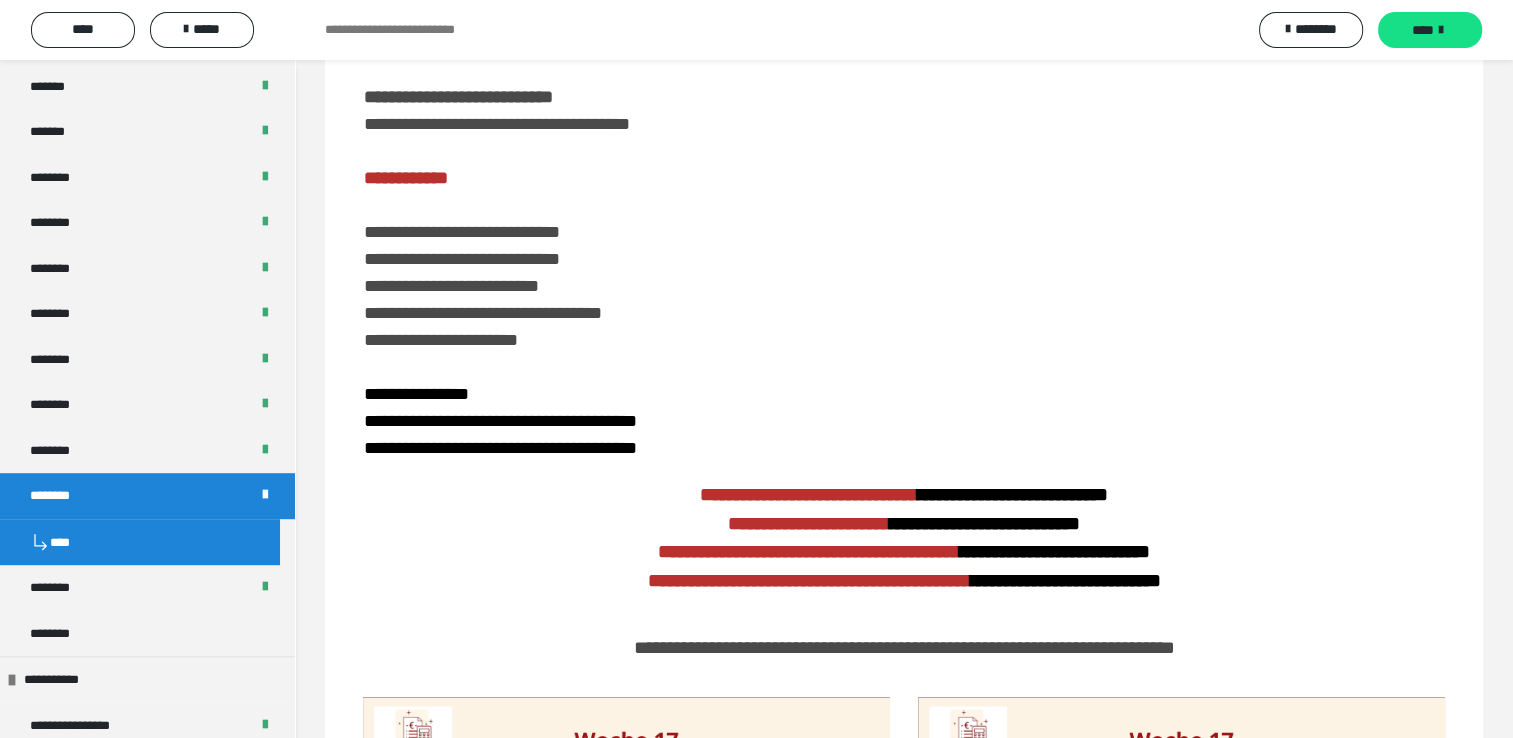 scroll, scrollTop: 895, scrollLeft: 0, axis: vertical 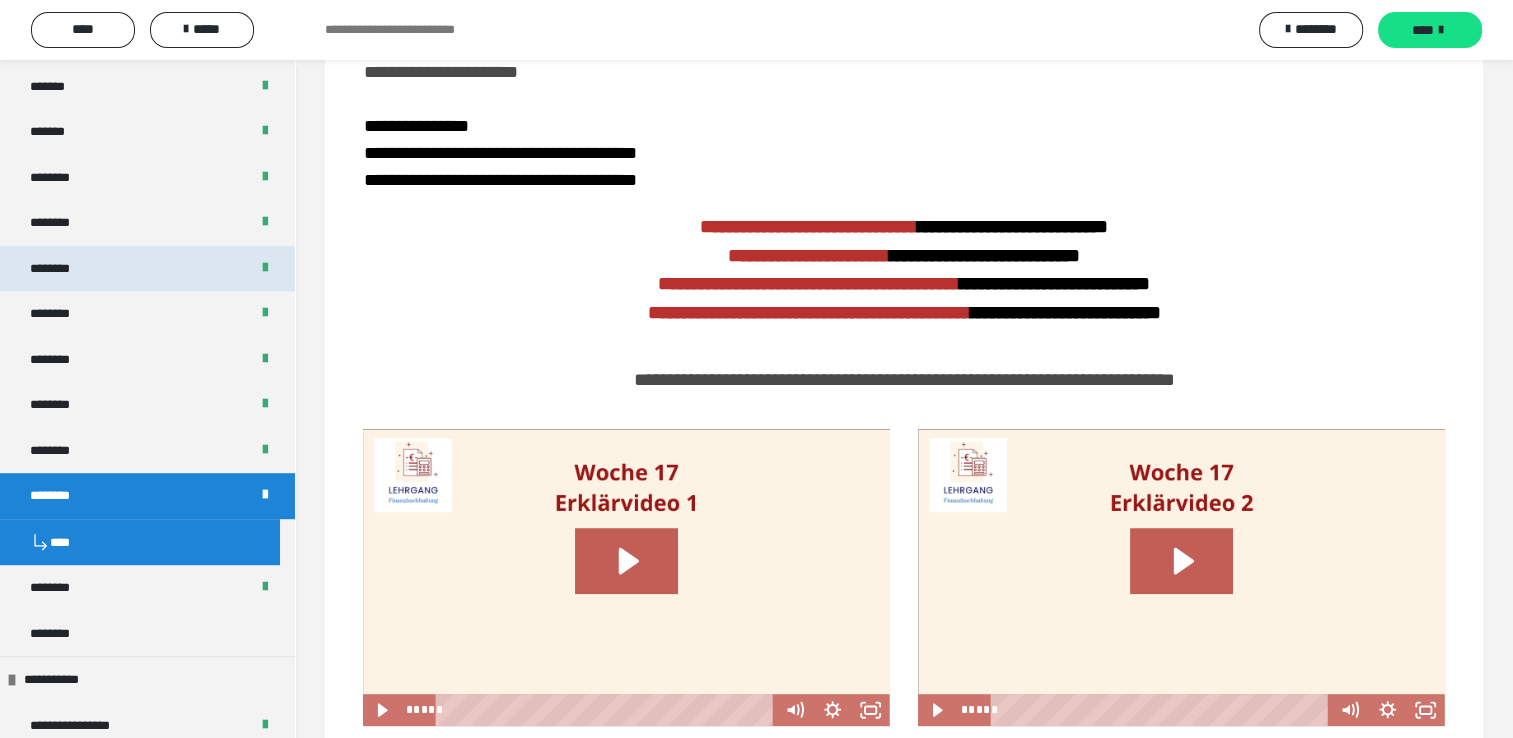 click on "********" at bounding box center [60, 269] 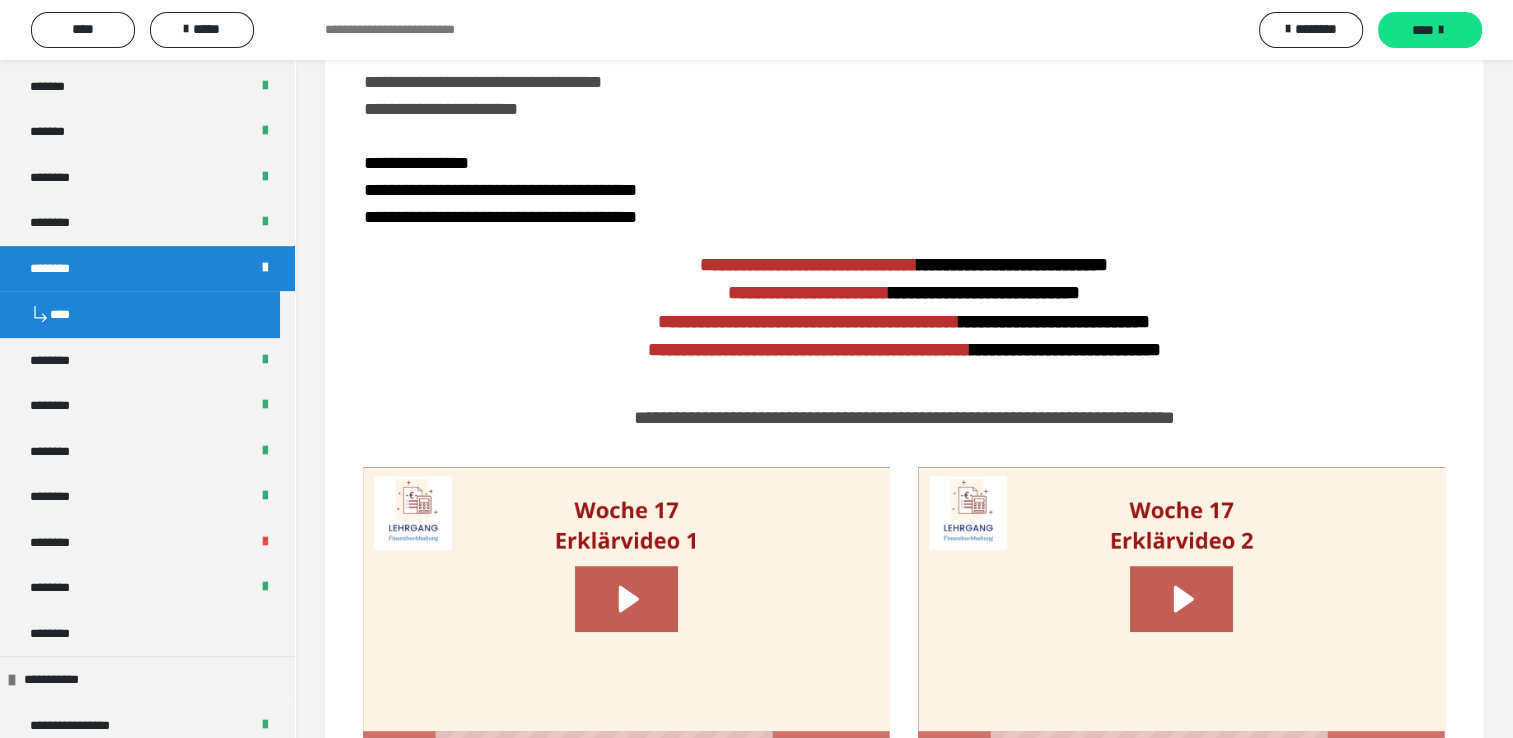 scroll, scrollTop: 932, scrollLeft: 0, axis: vertical 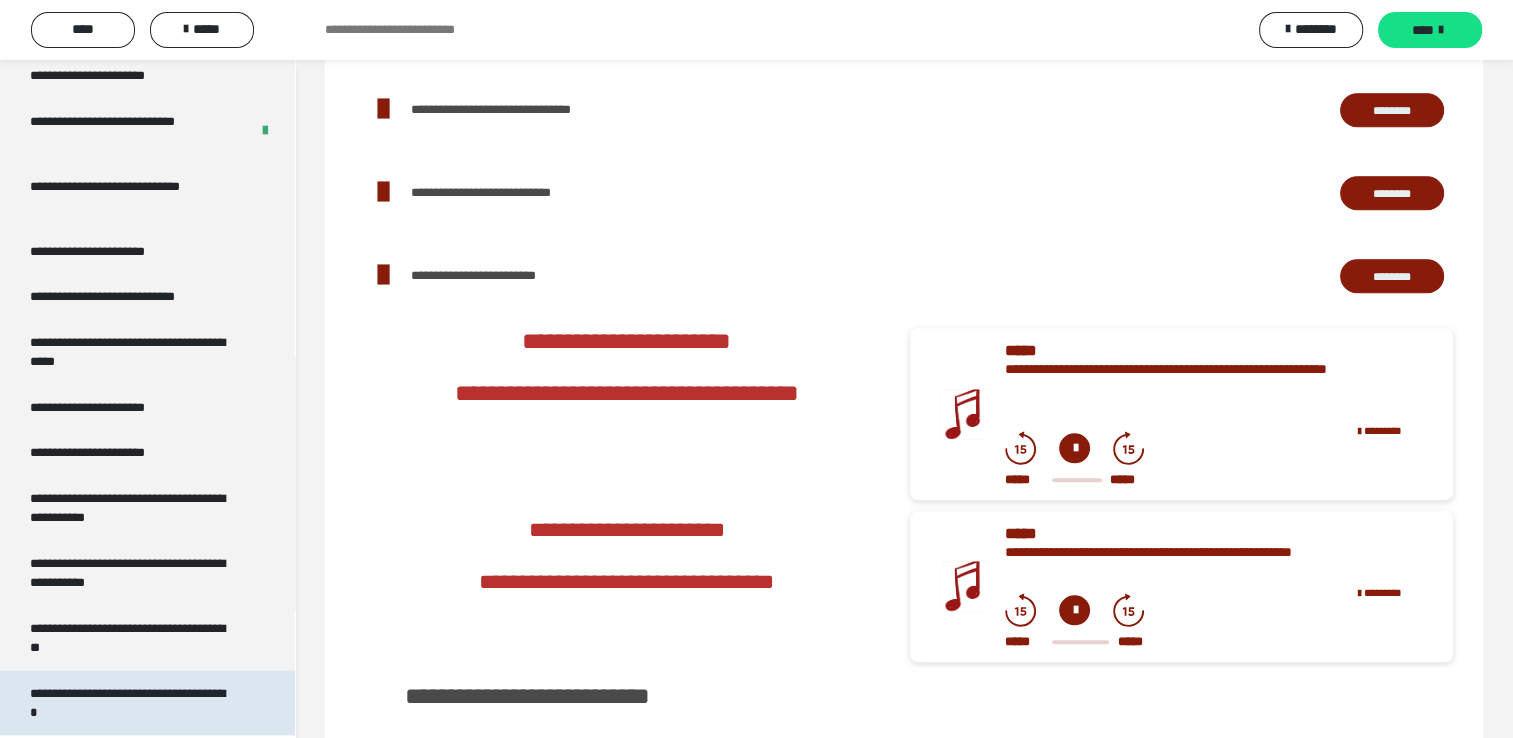 click on "**********" at bounding box center (132, 703) 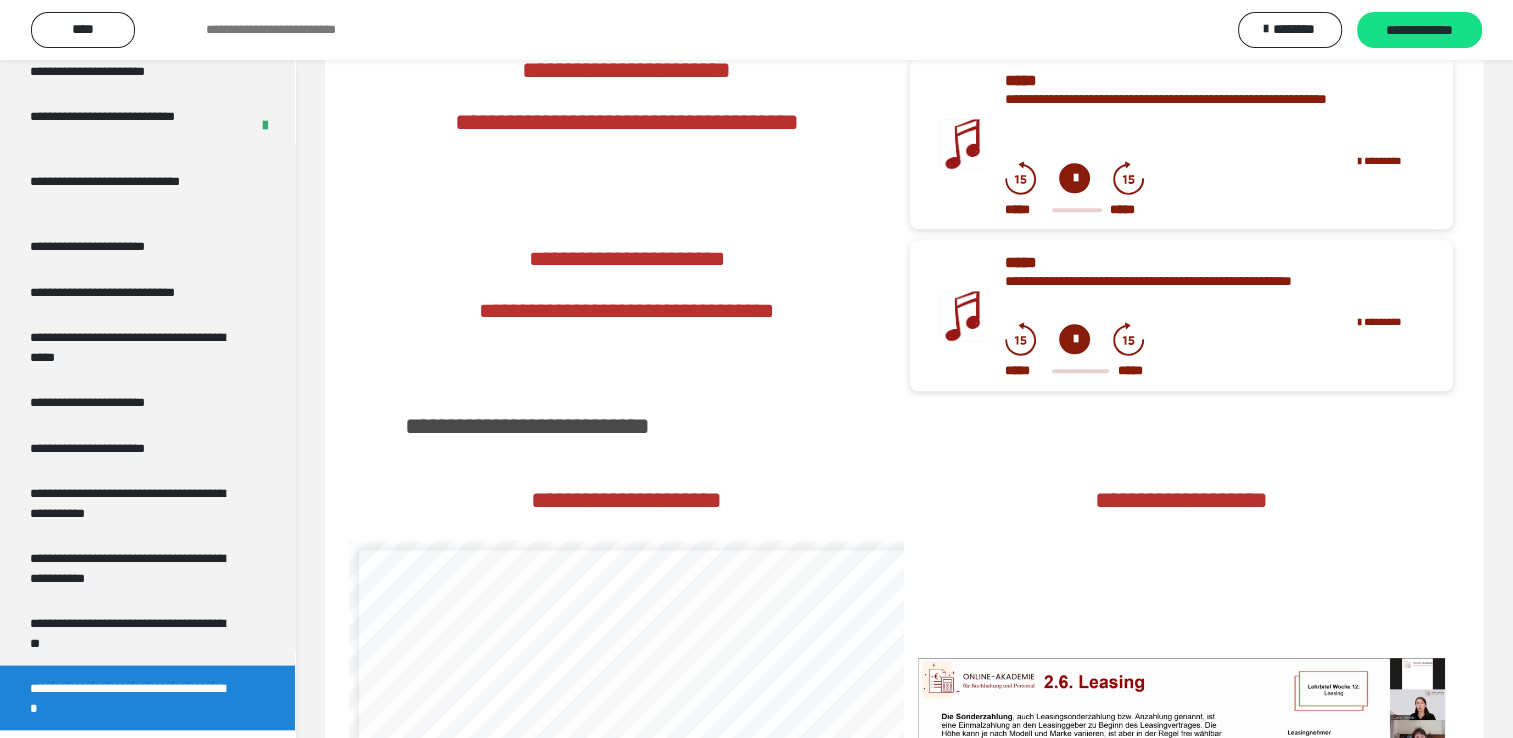 scroll, scrollTop: 1684, scrollLeft: 0, axis: vertical 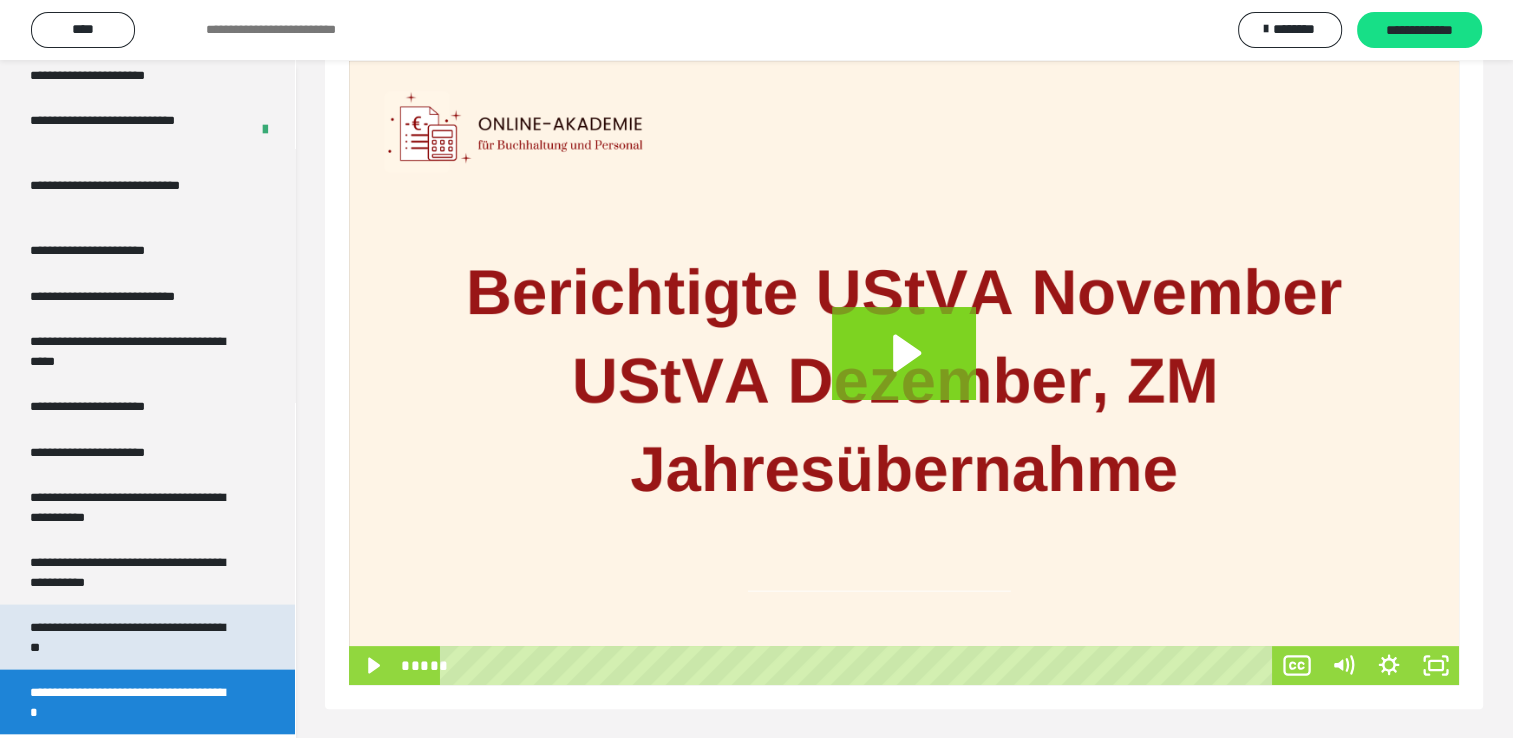 click on "**********" at bounding box center [132, 637] 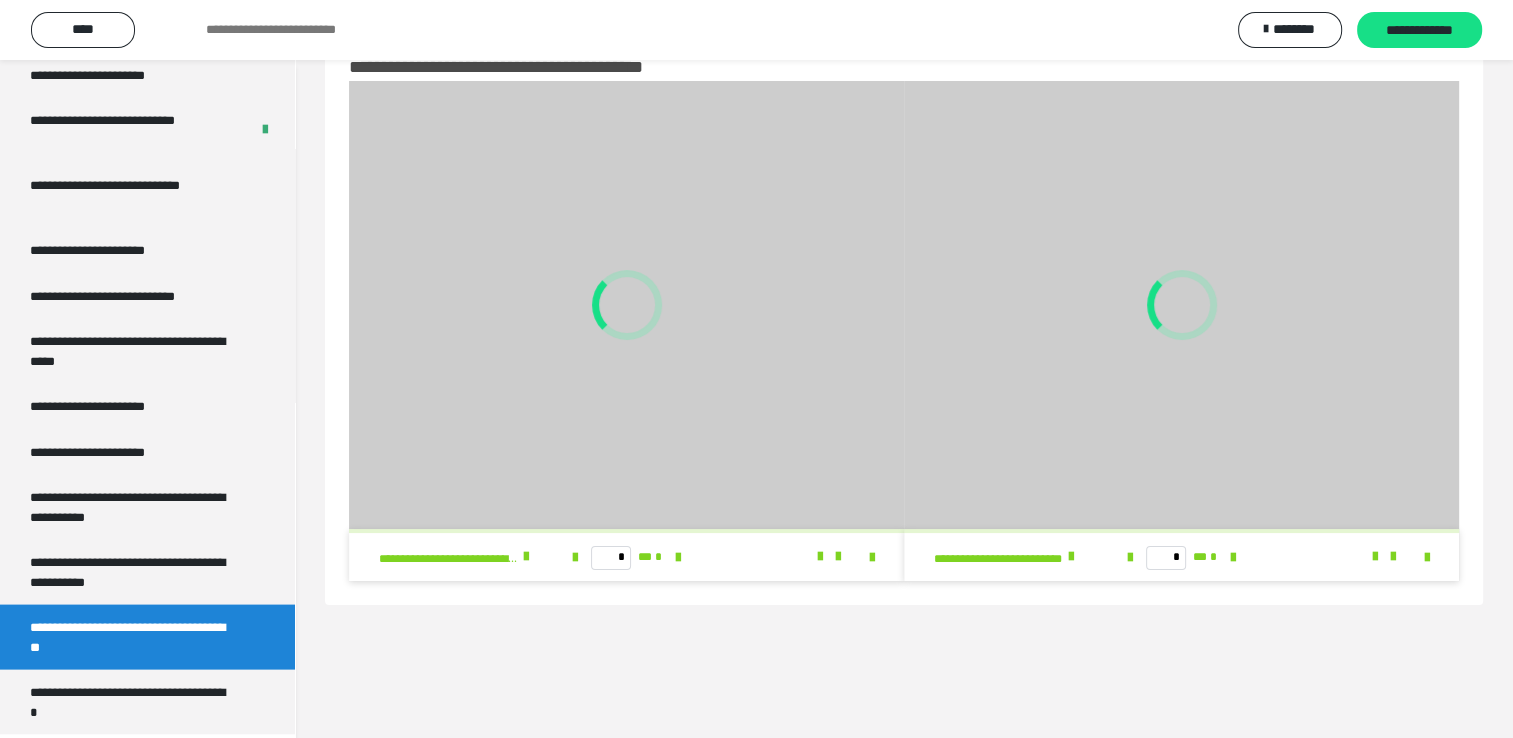 scroll, scrollTop: 60, scrollLeft: 0, axis: vertical 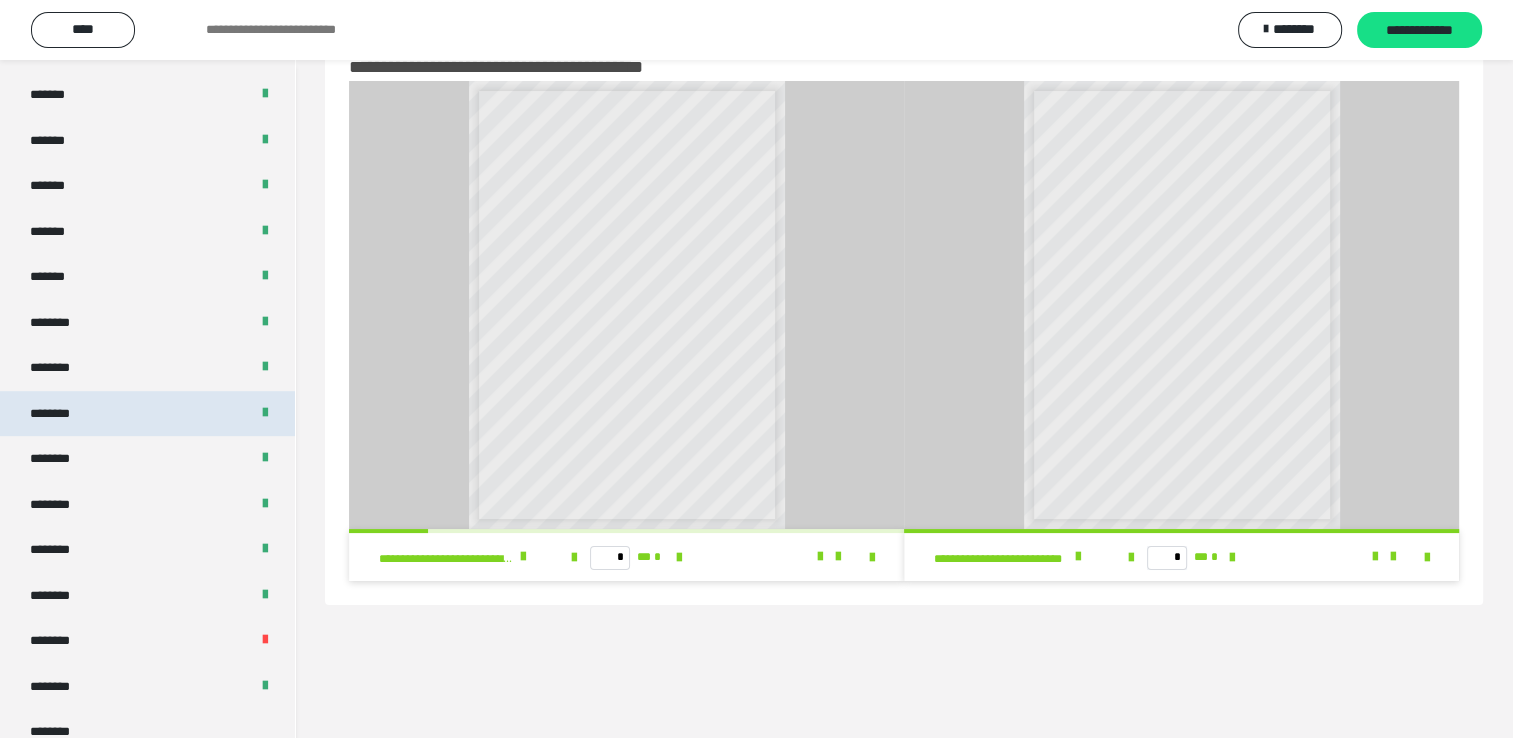 click on "********" at bounding box center (147, 414) 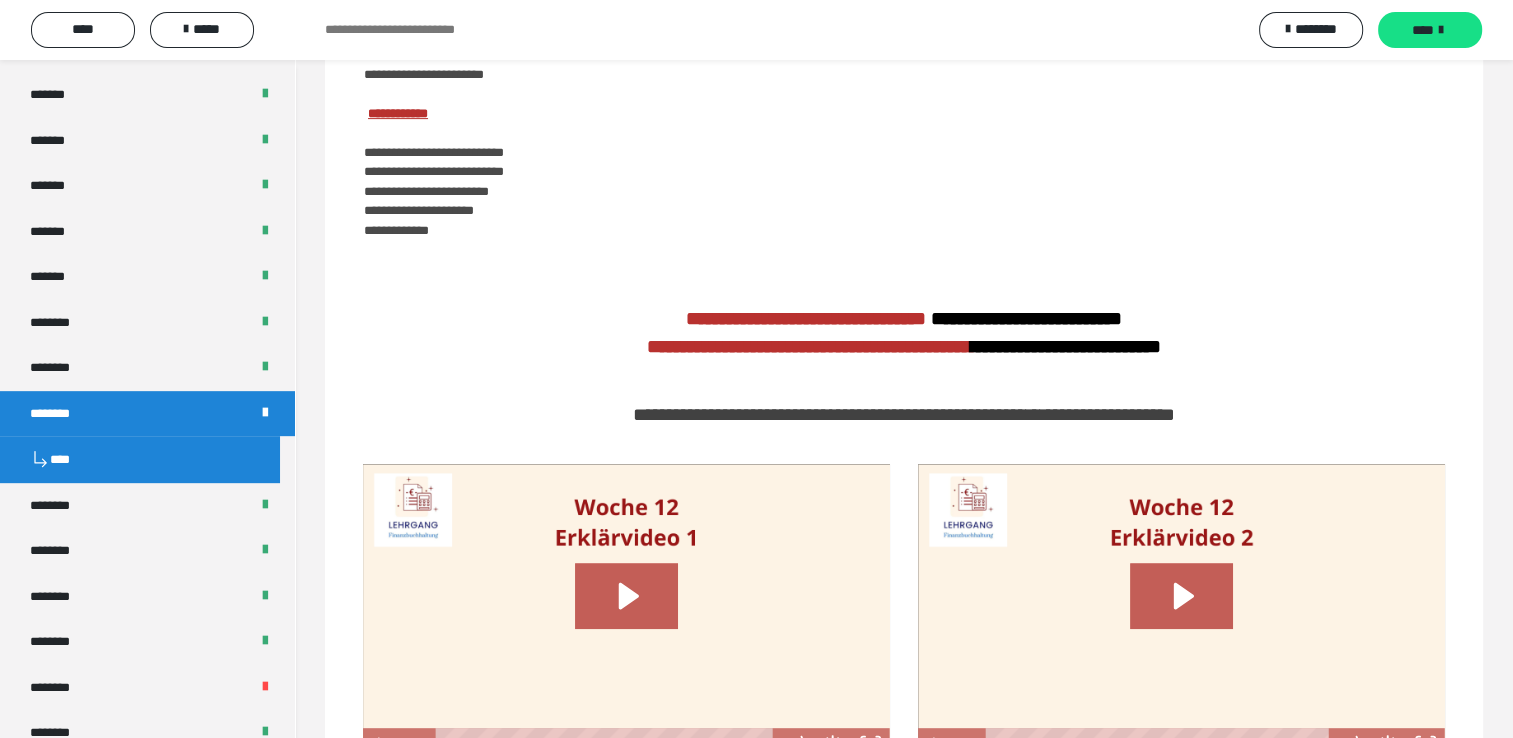 scroll, scrollTop: 860, scrollLeft: 0, axis: vertical 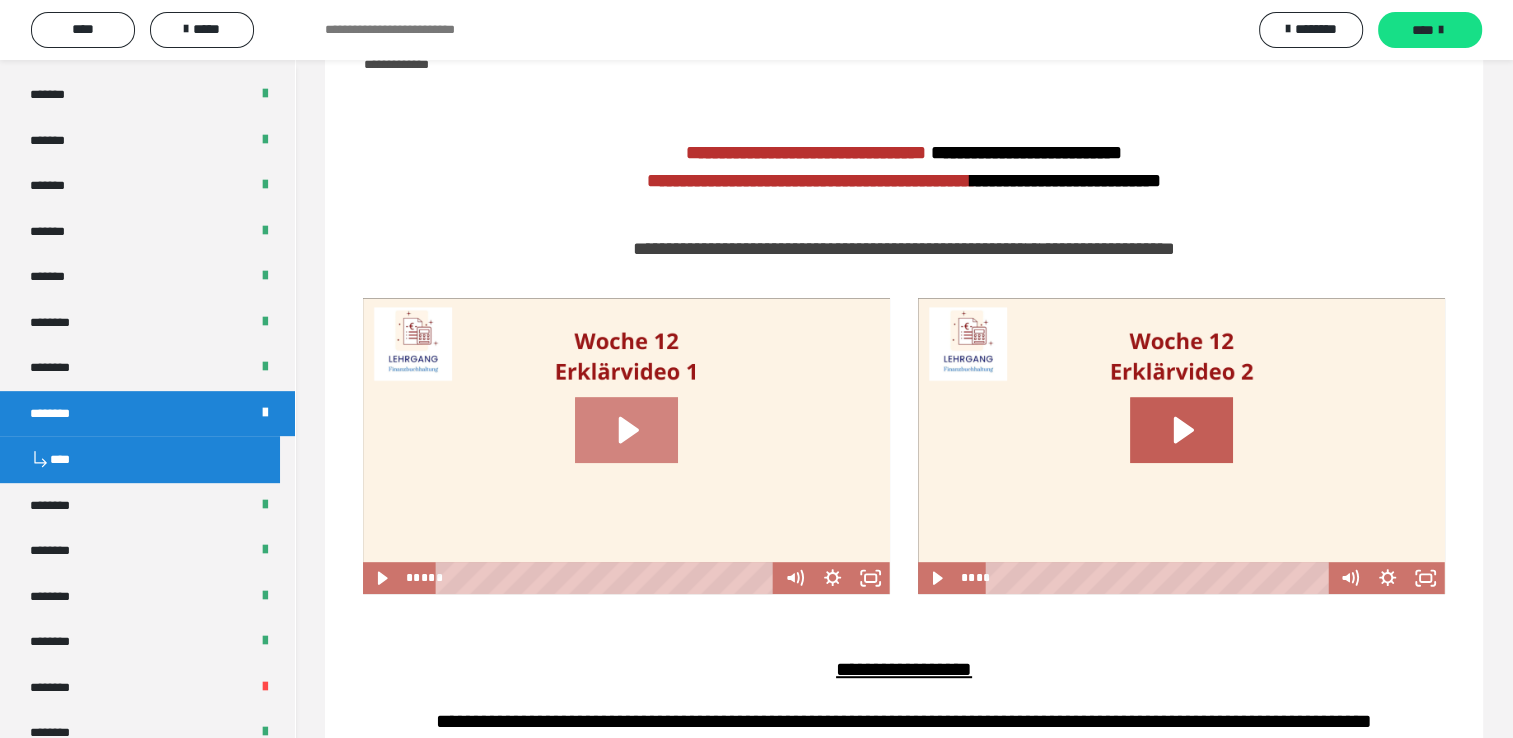 click 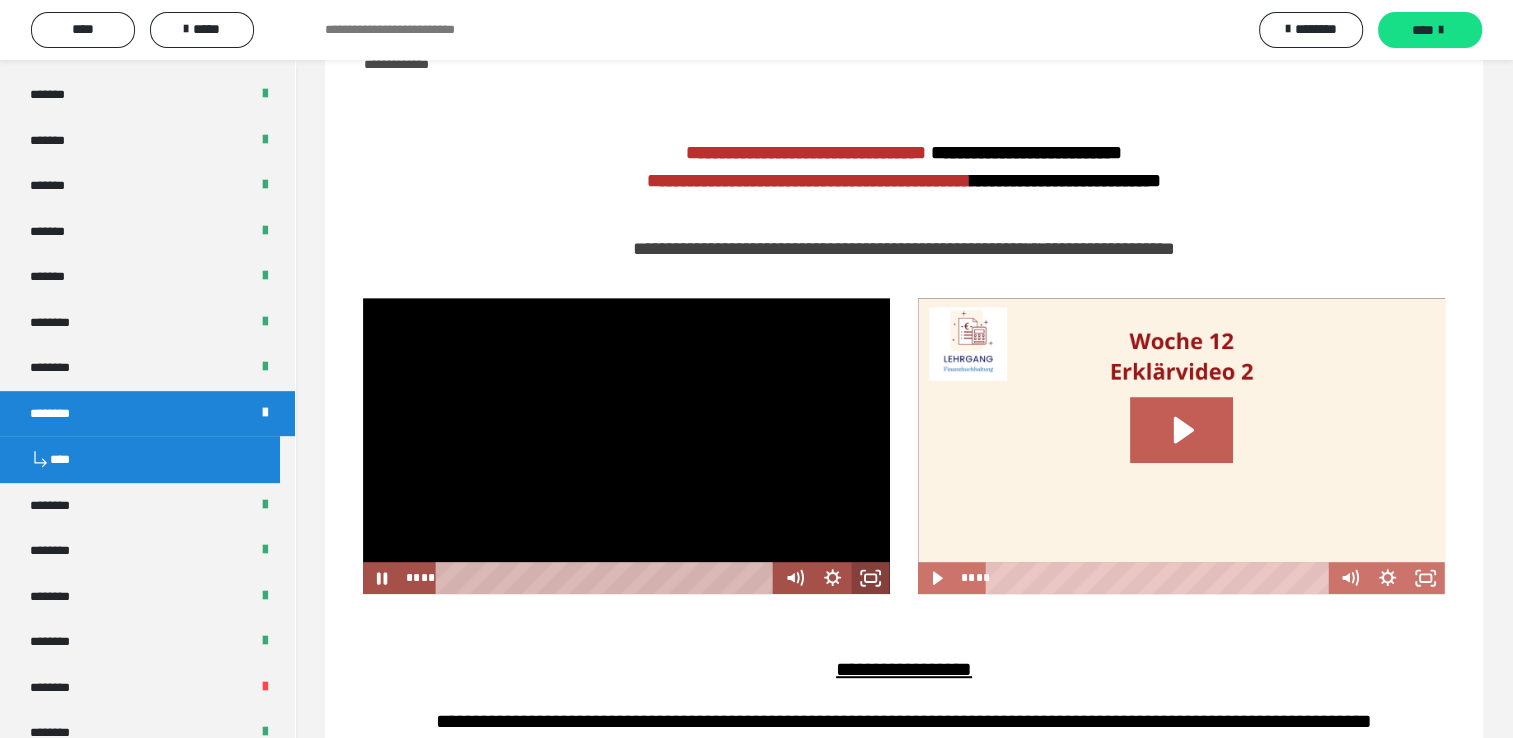 click 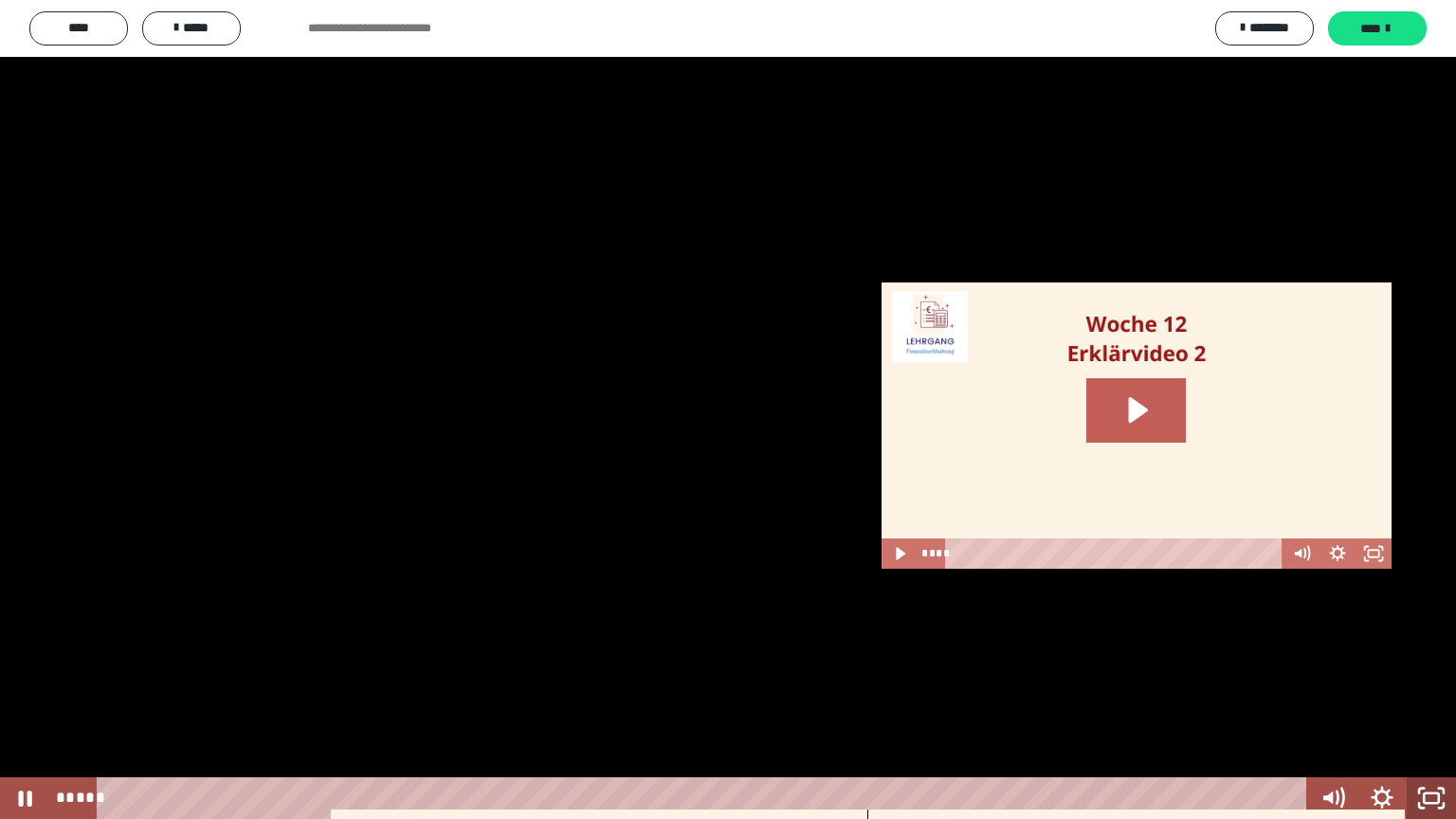 click 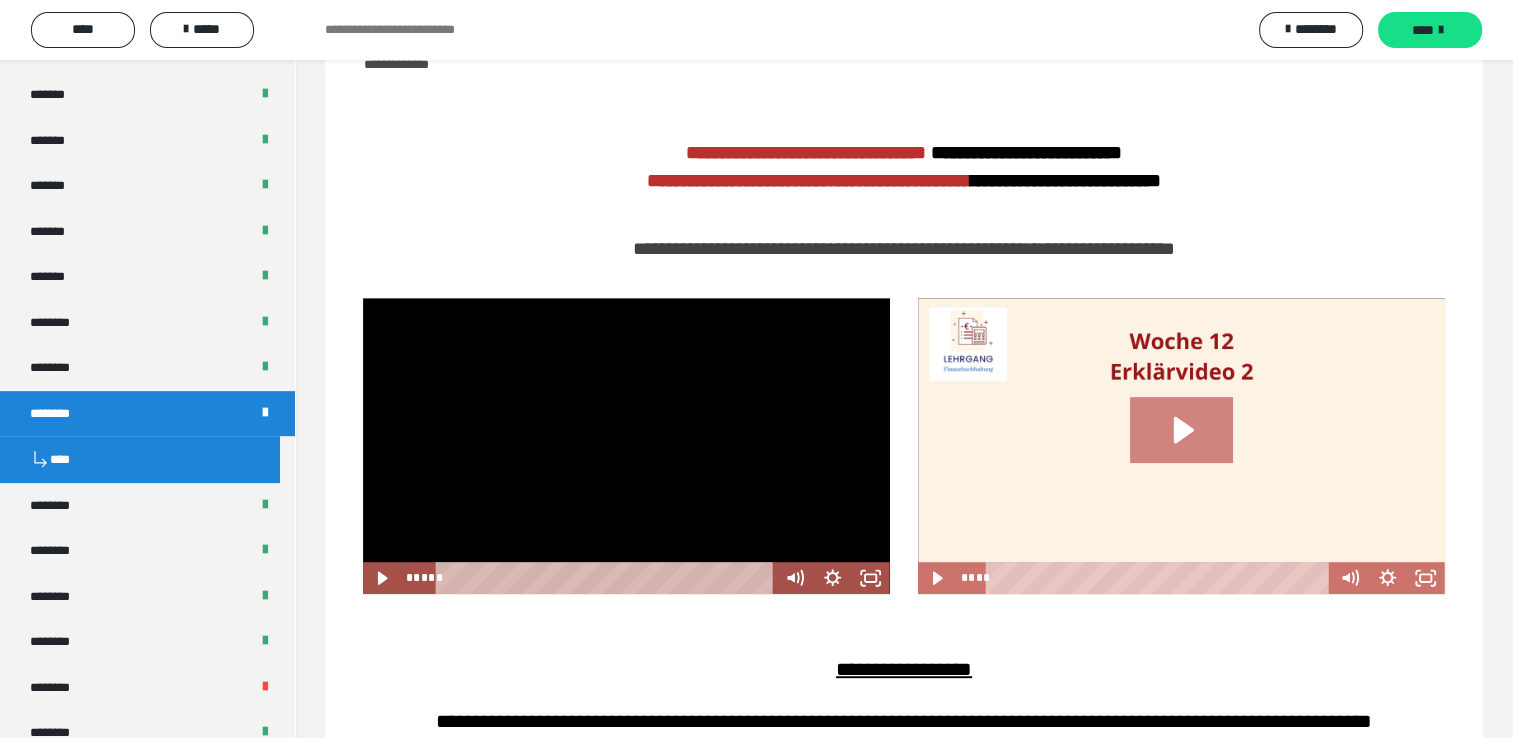 click 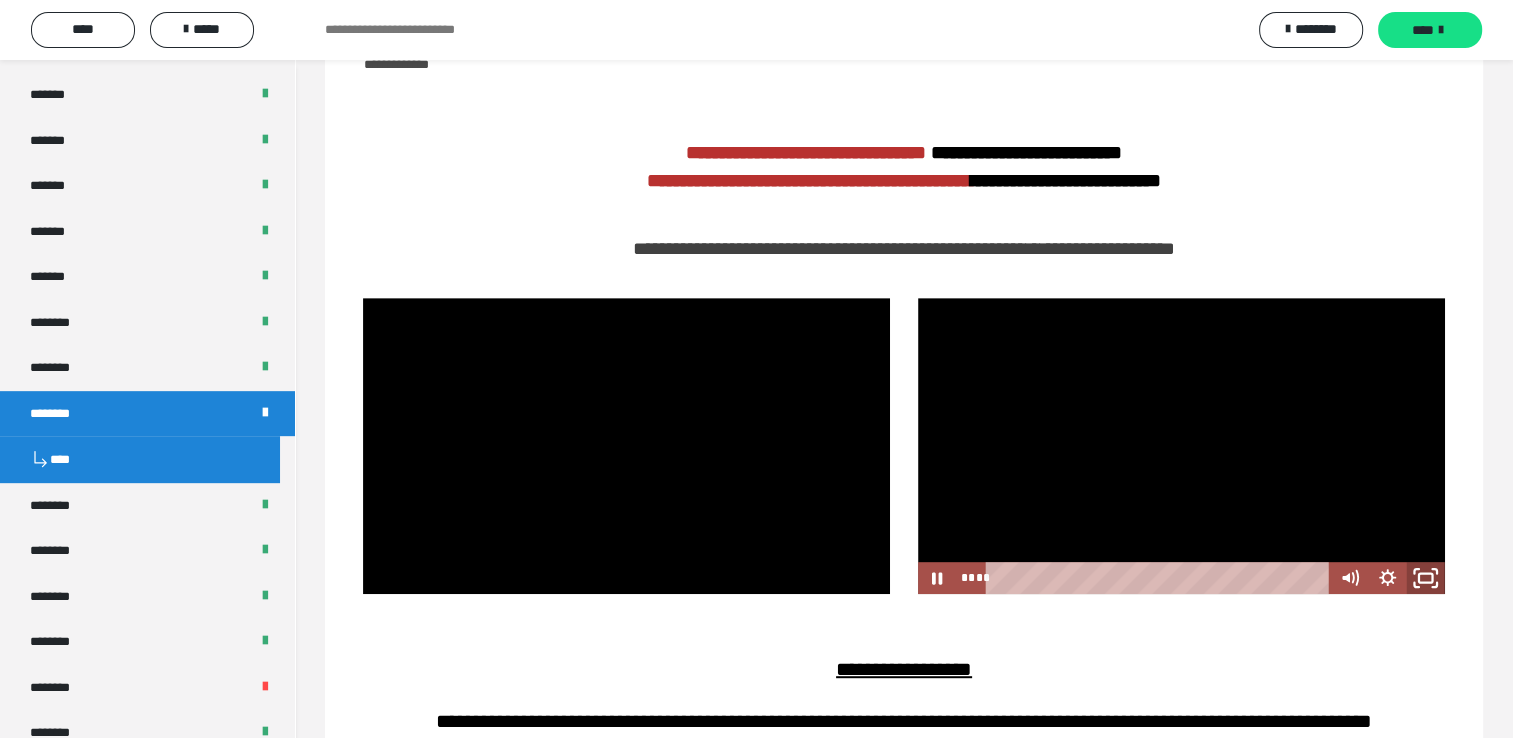 click 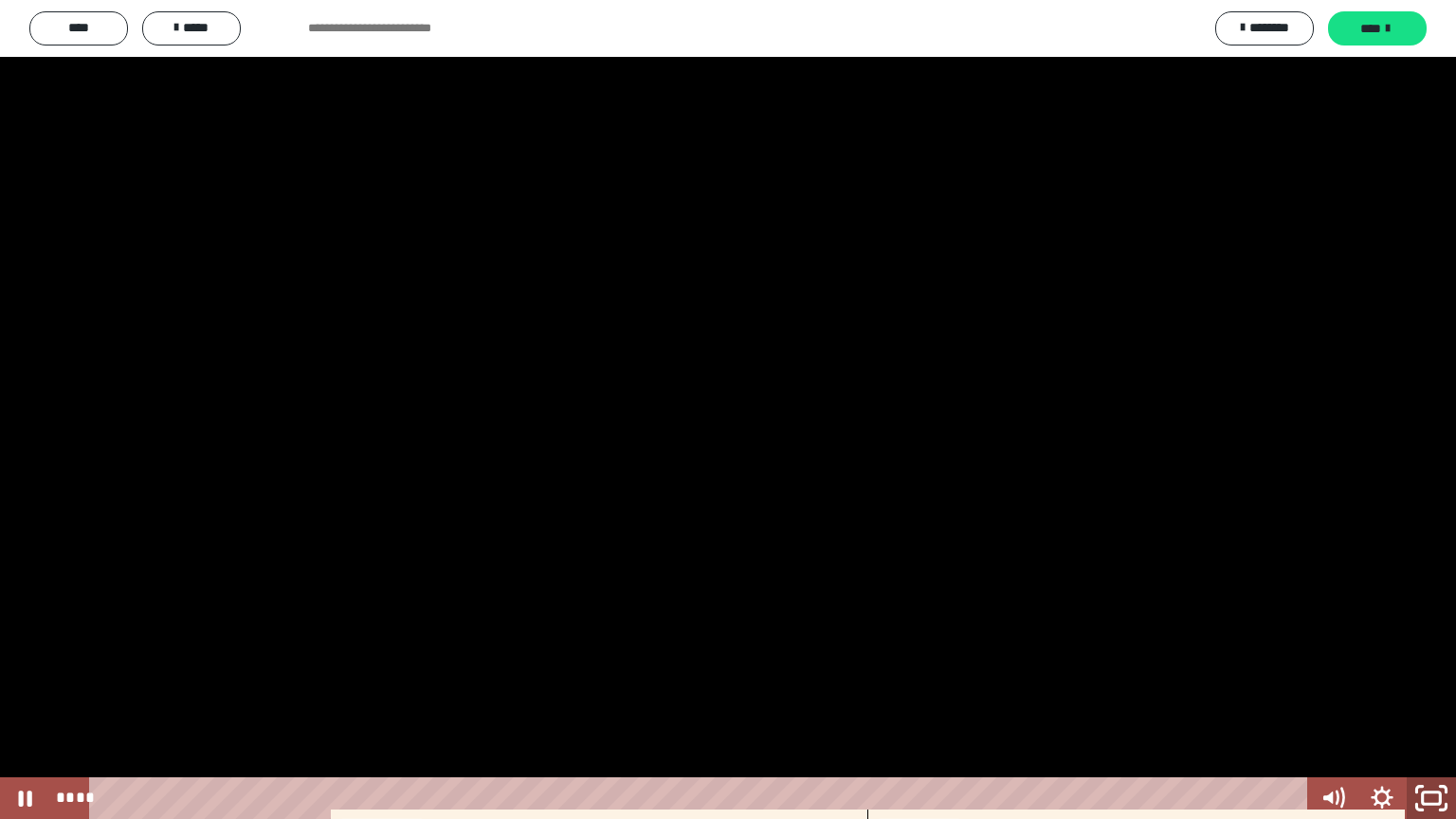 click 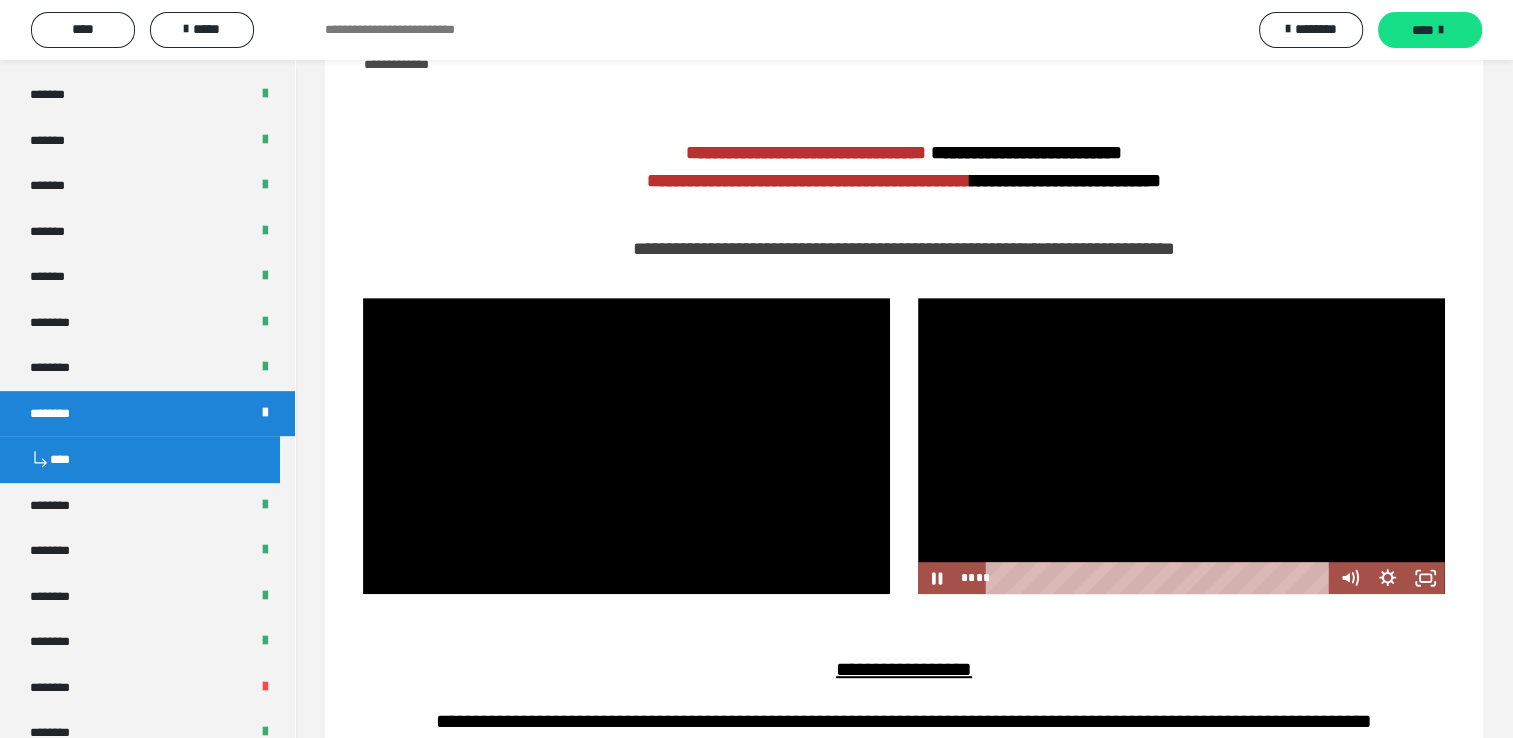click on "**********" at bounding box center [904, 668] 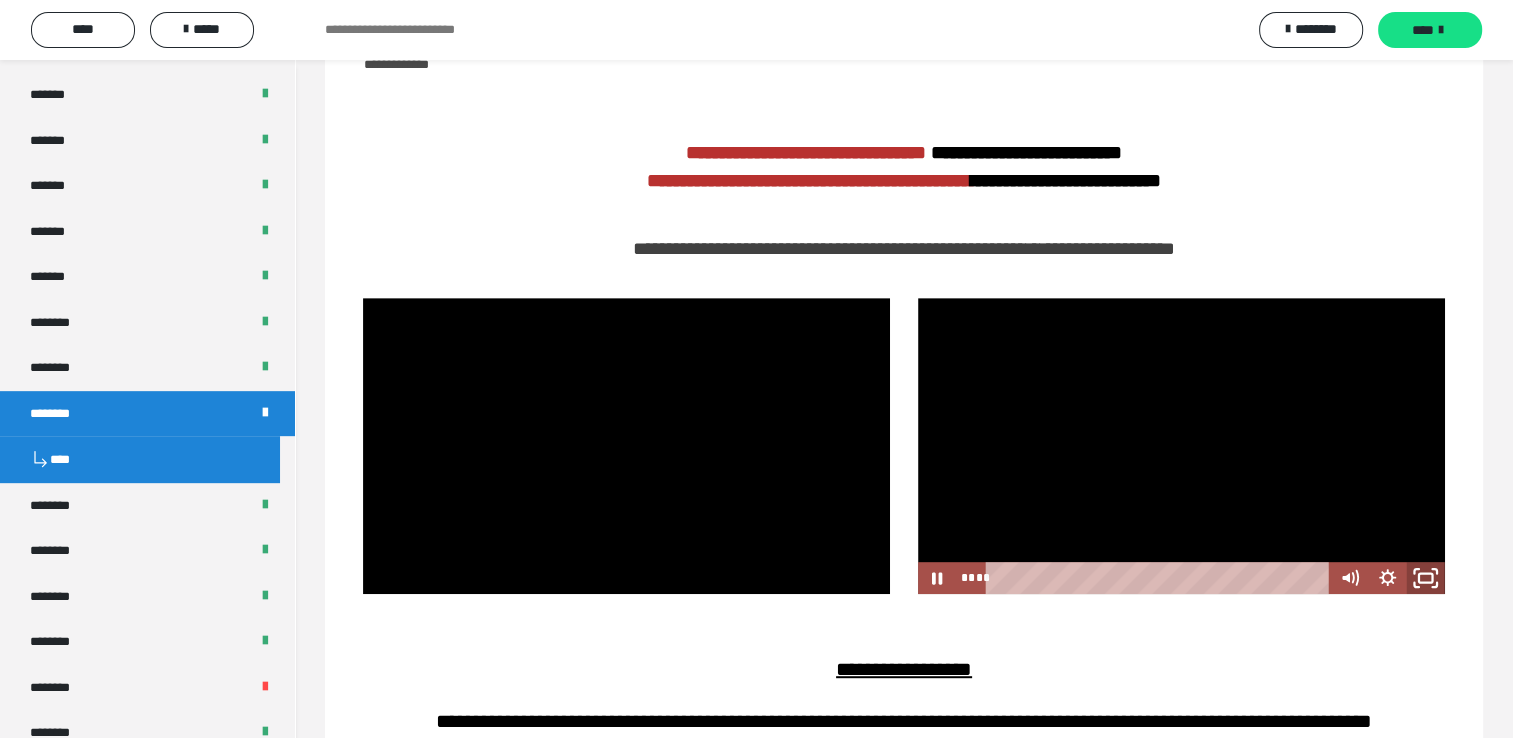 click 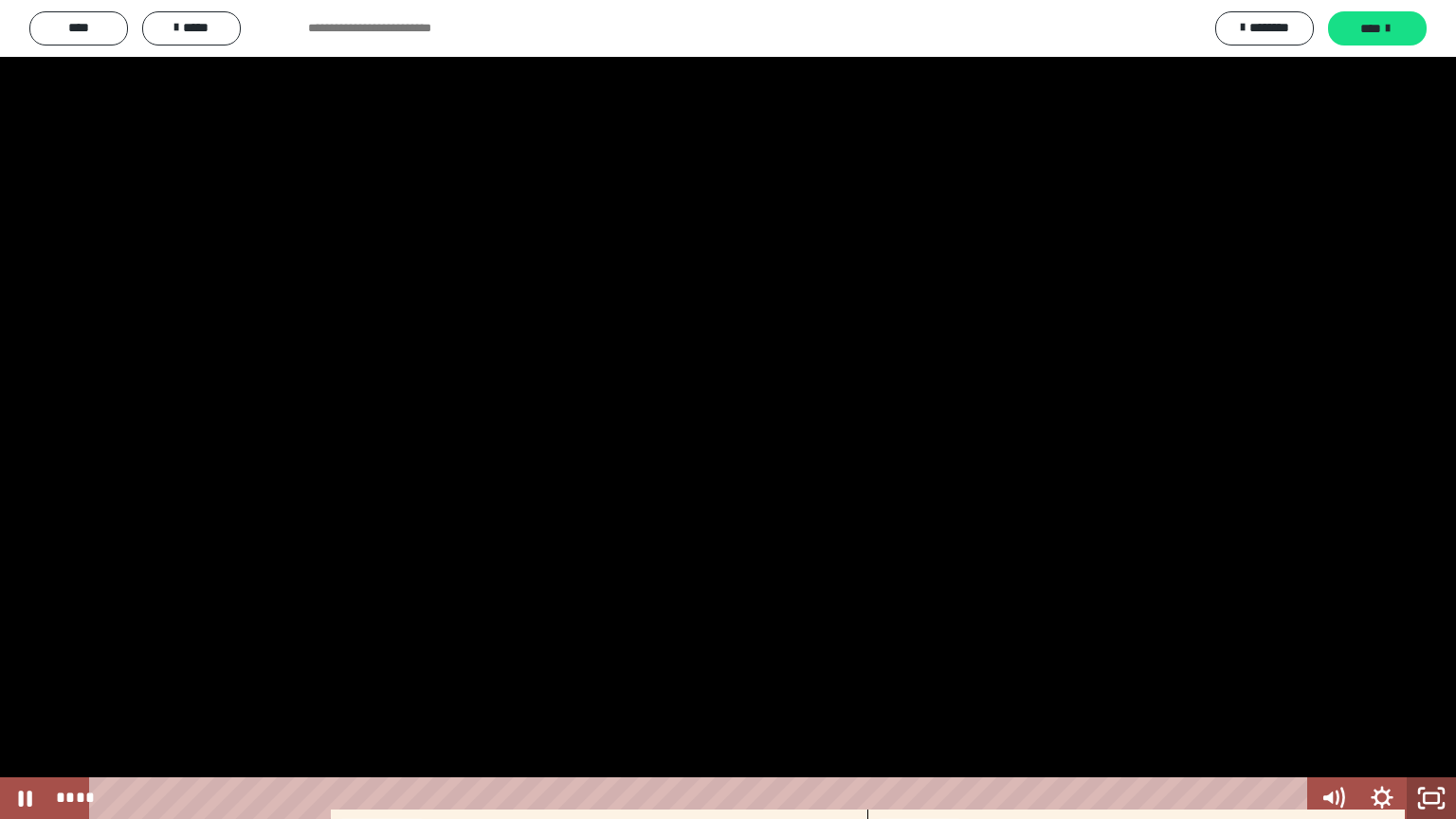 click 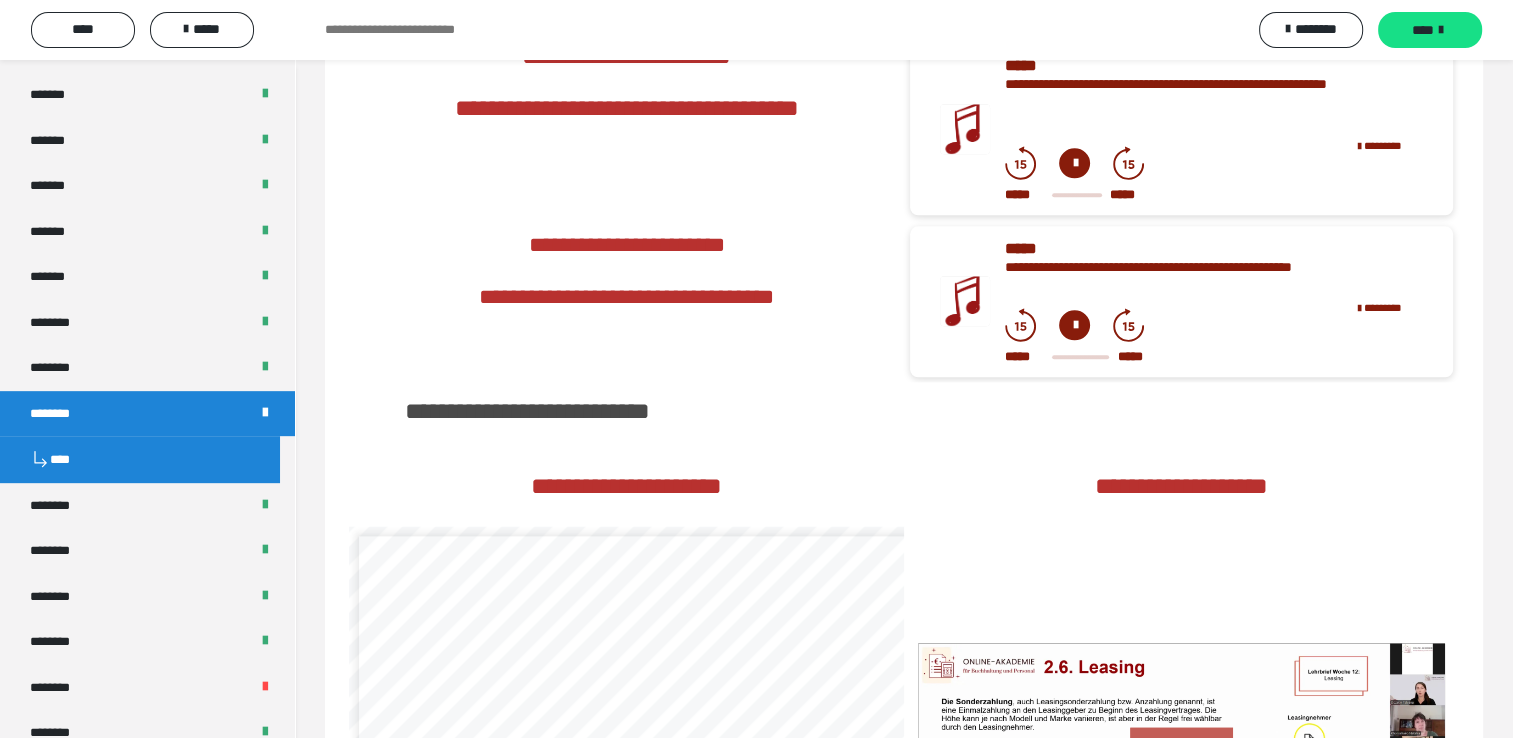scroll, scrollTop: 2400, scrollLeft: 0, axis: vertical 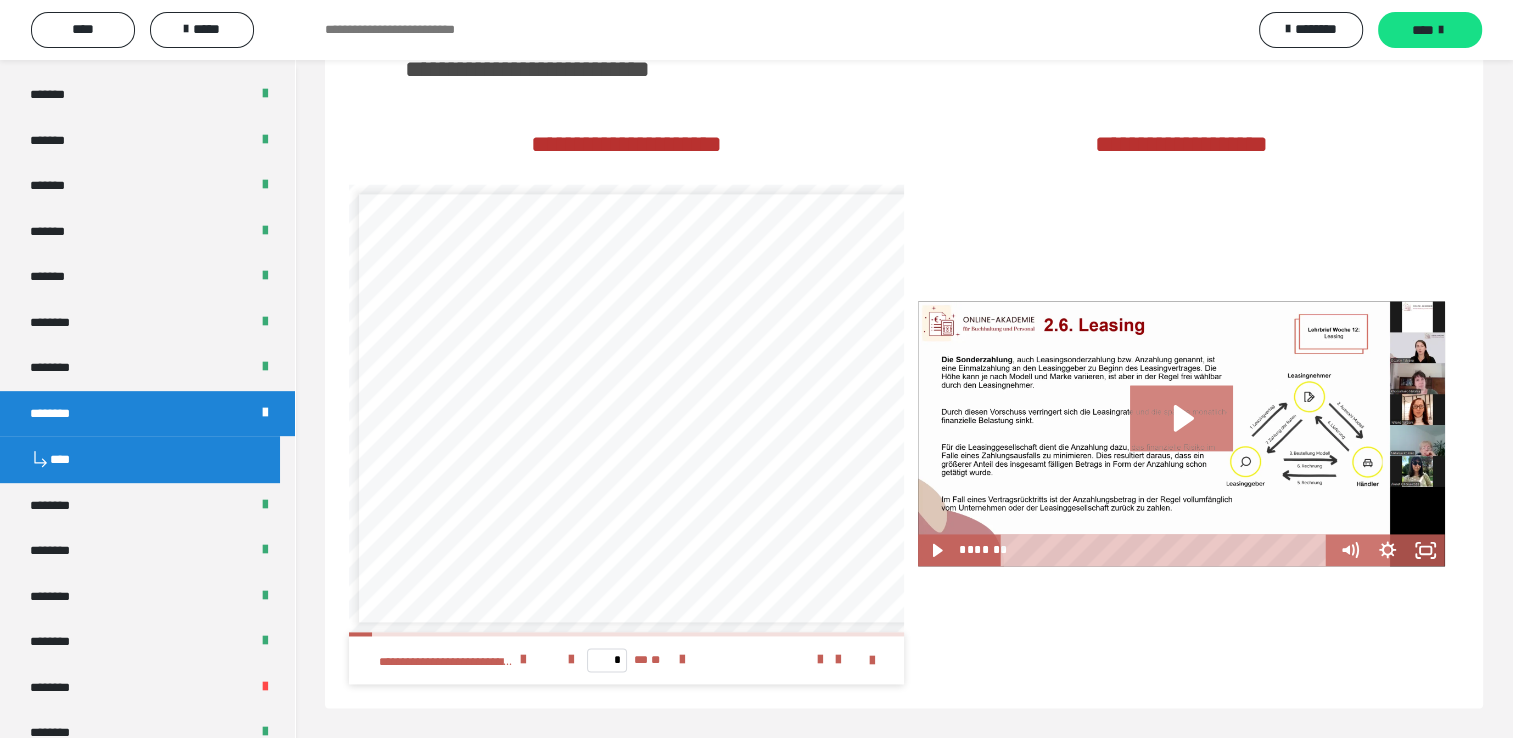 click 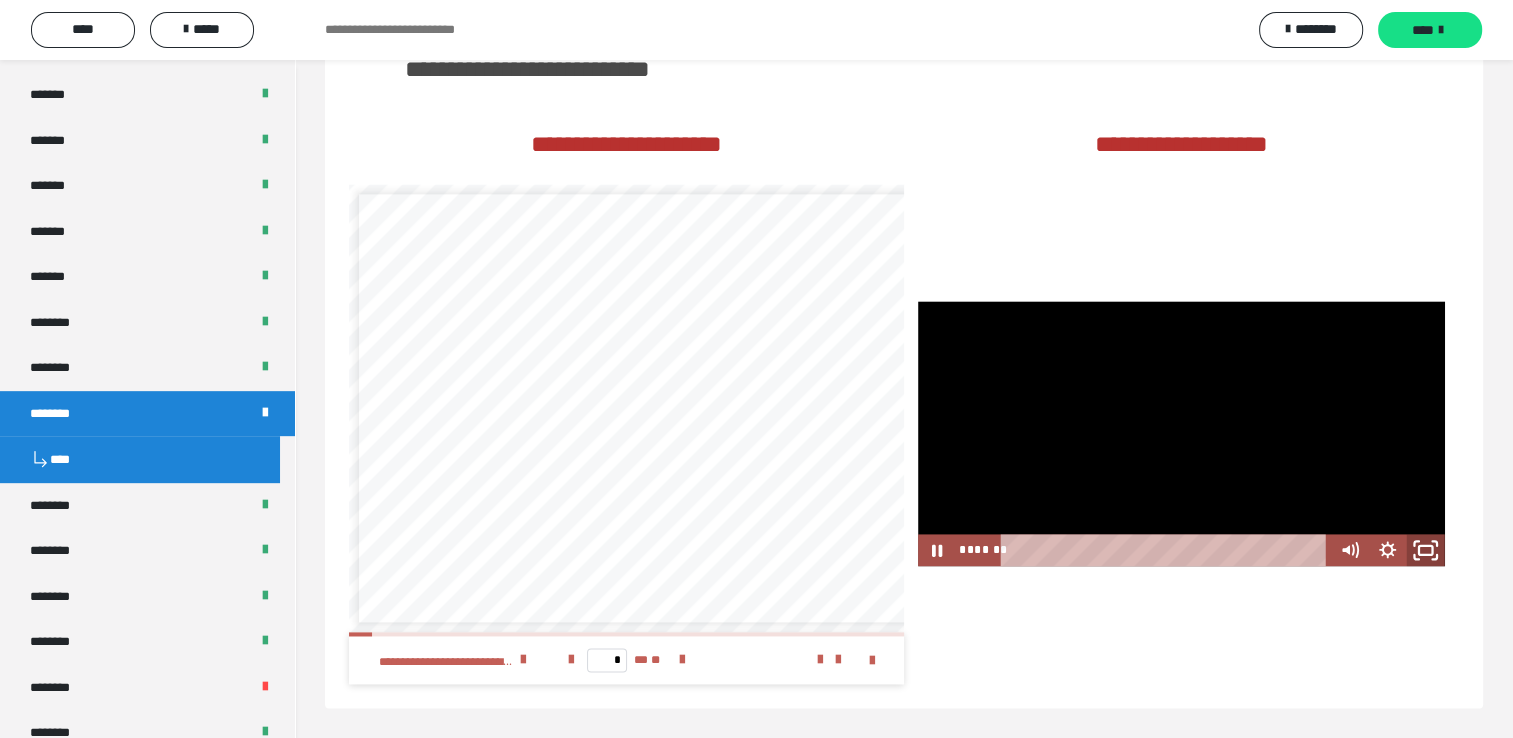 click 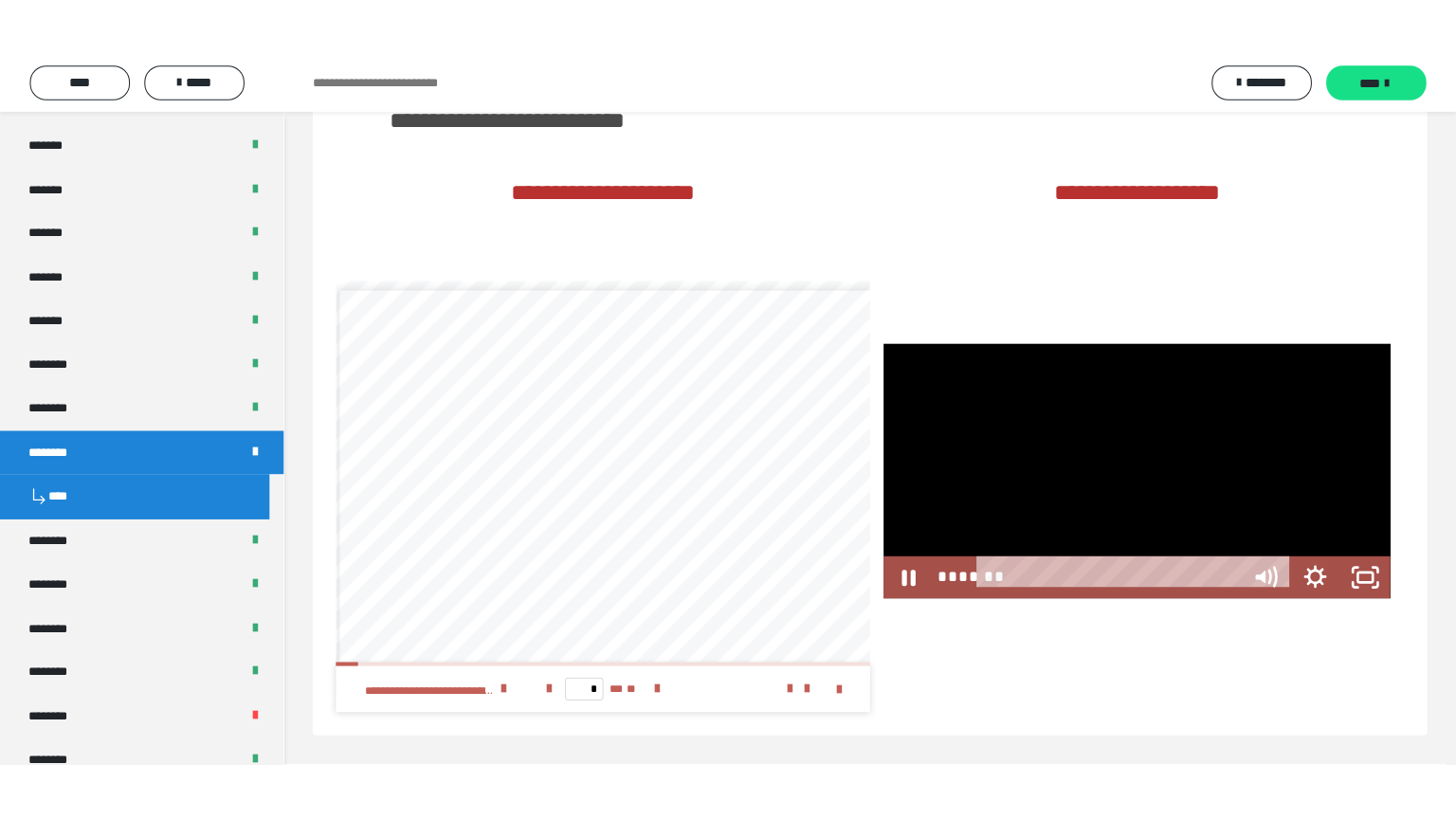 scroll, scrollTop: 2450, scrollLeft: 0, axis: vertical 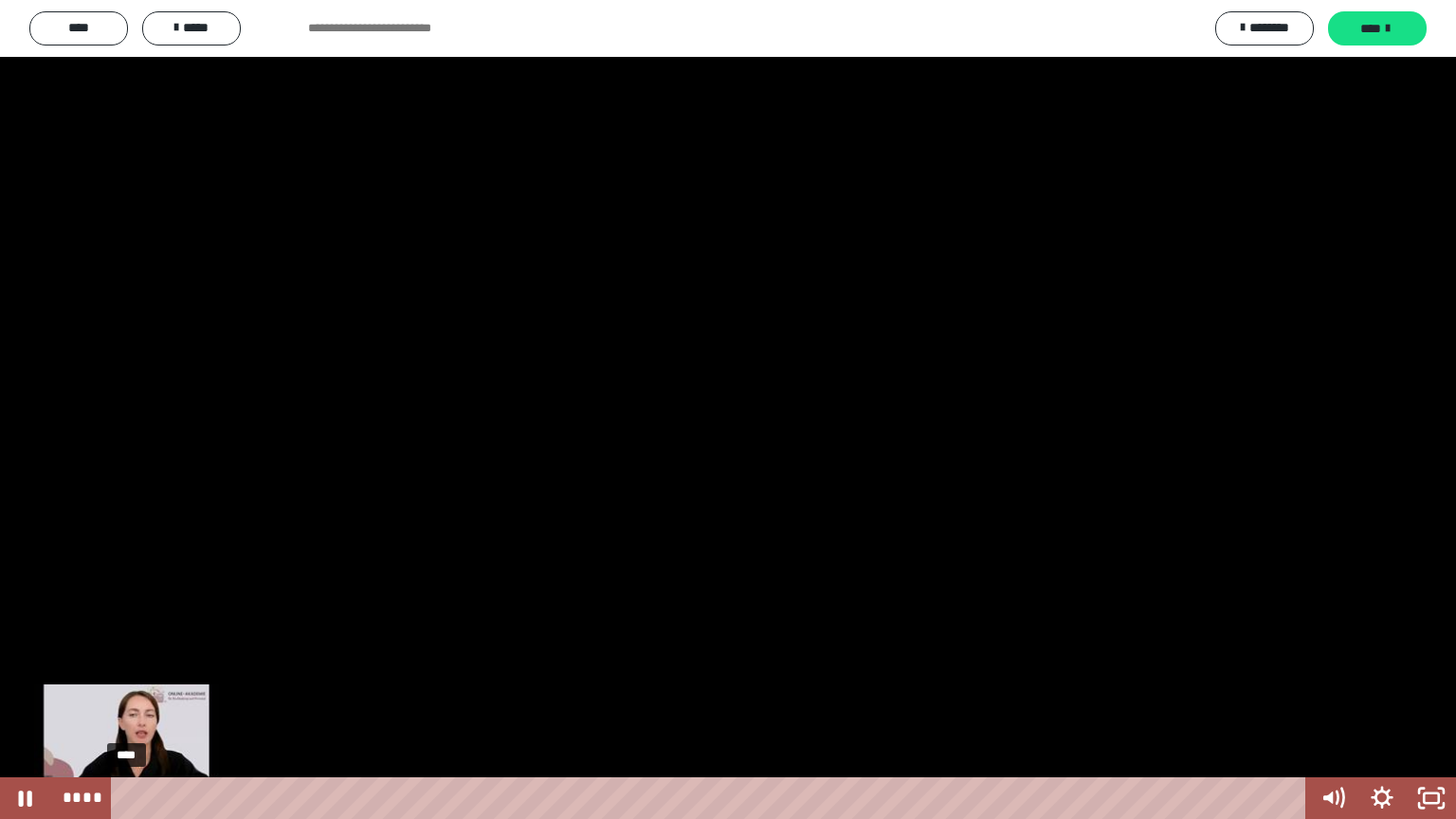 click on "****" at bounding box center [712, 798] 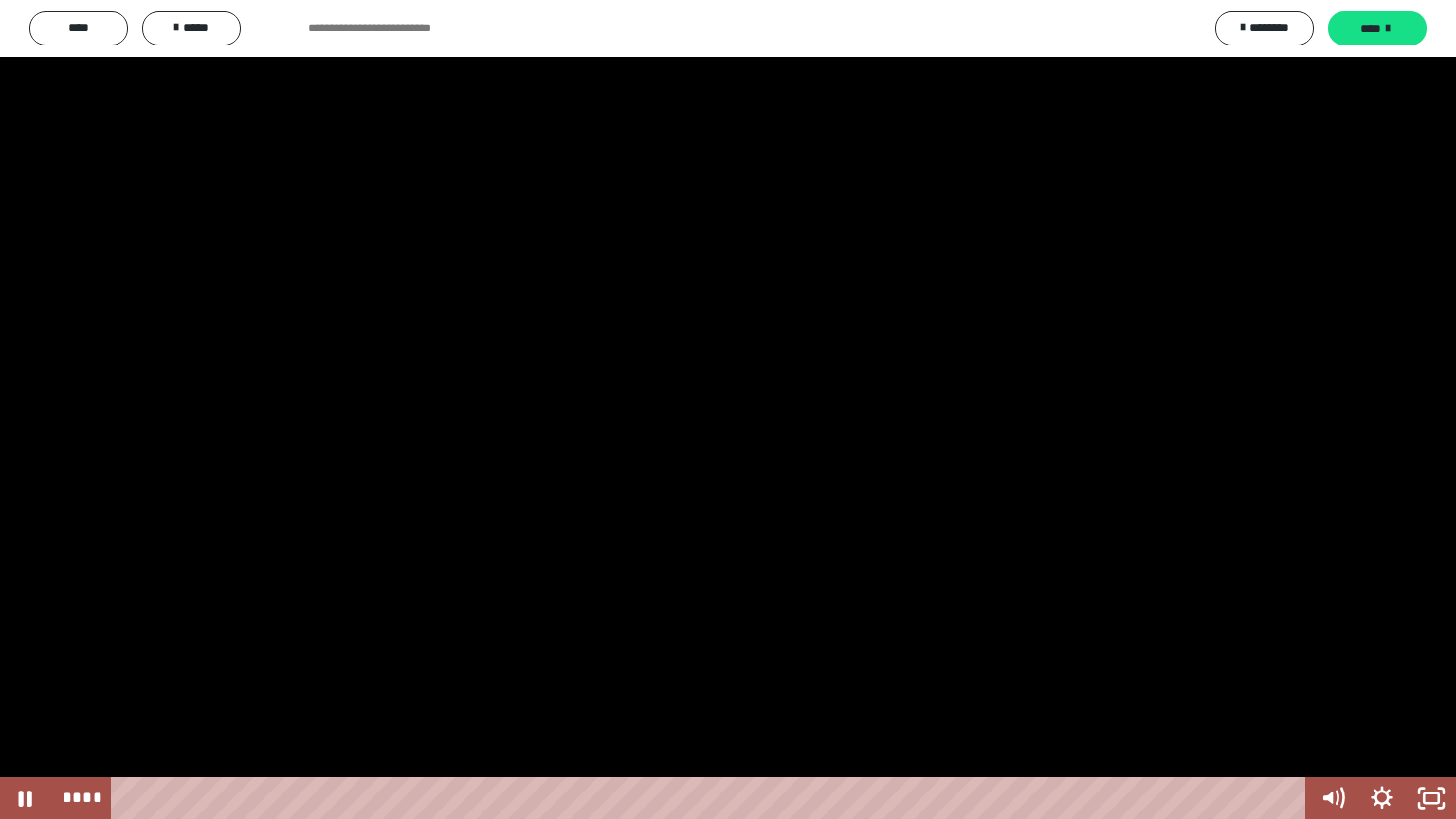 click at bounding box center [728, 410] 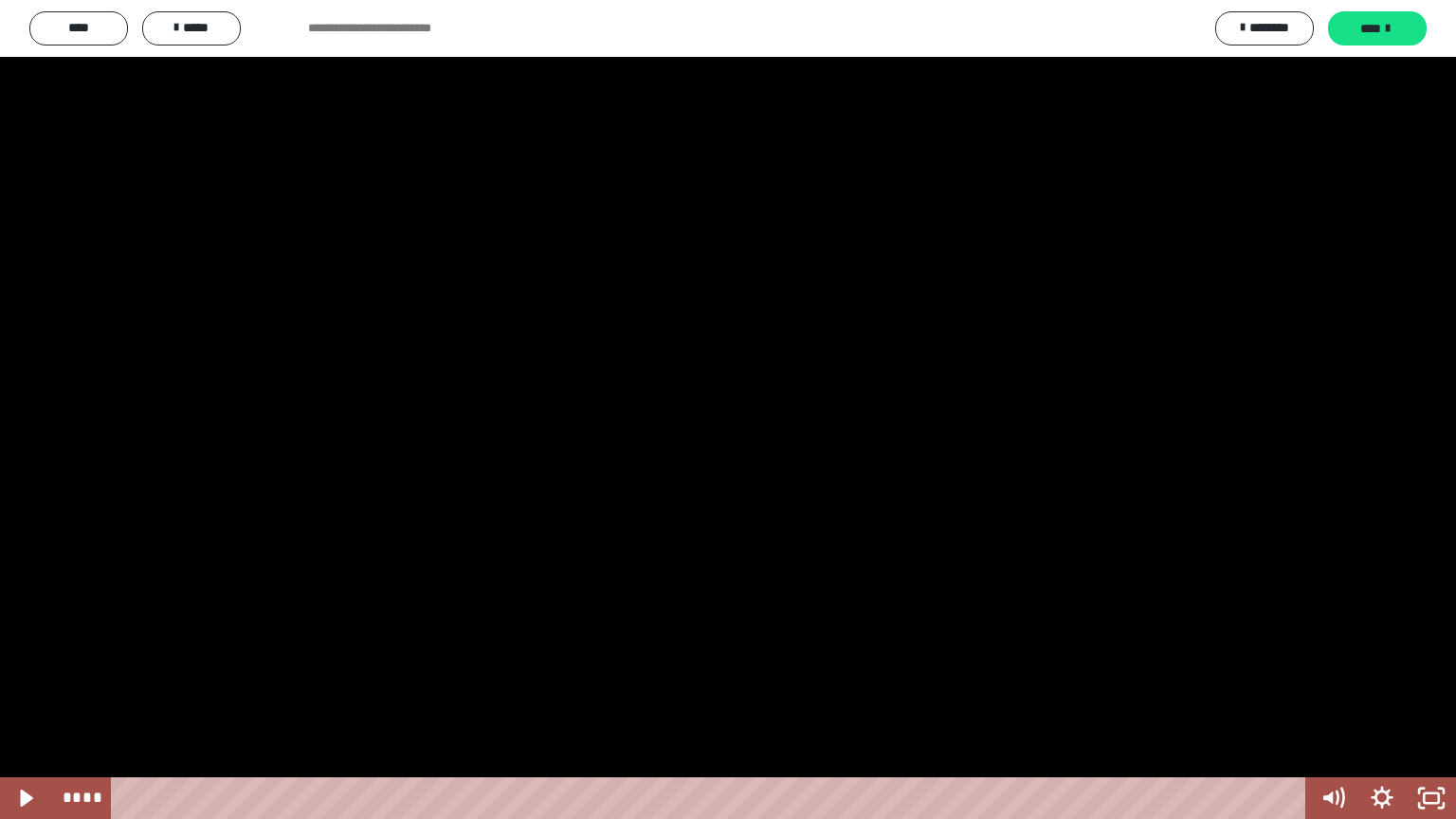 click at bounding box center [728, 410] 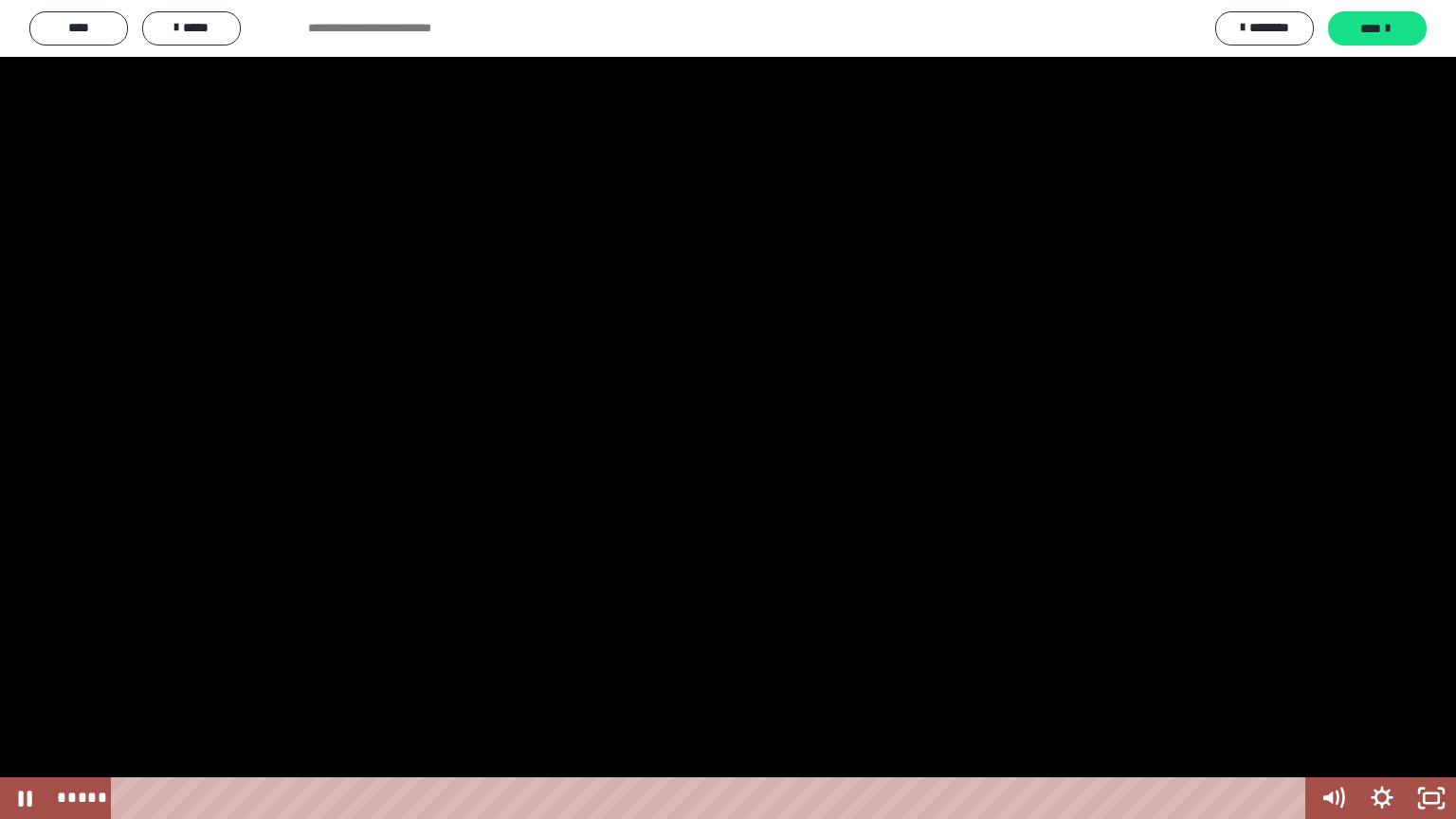click at bounding box center [728, 410] 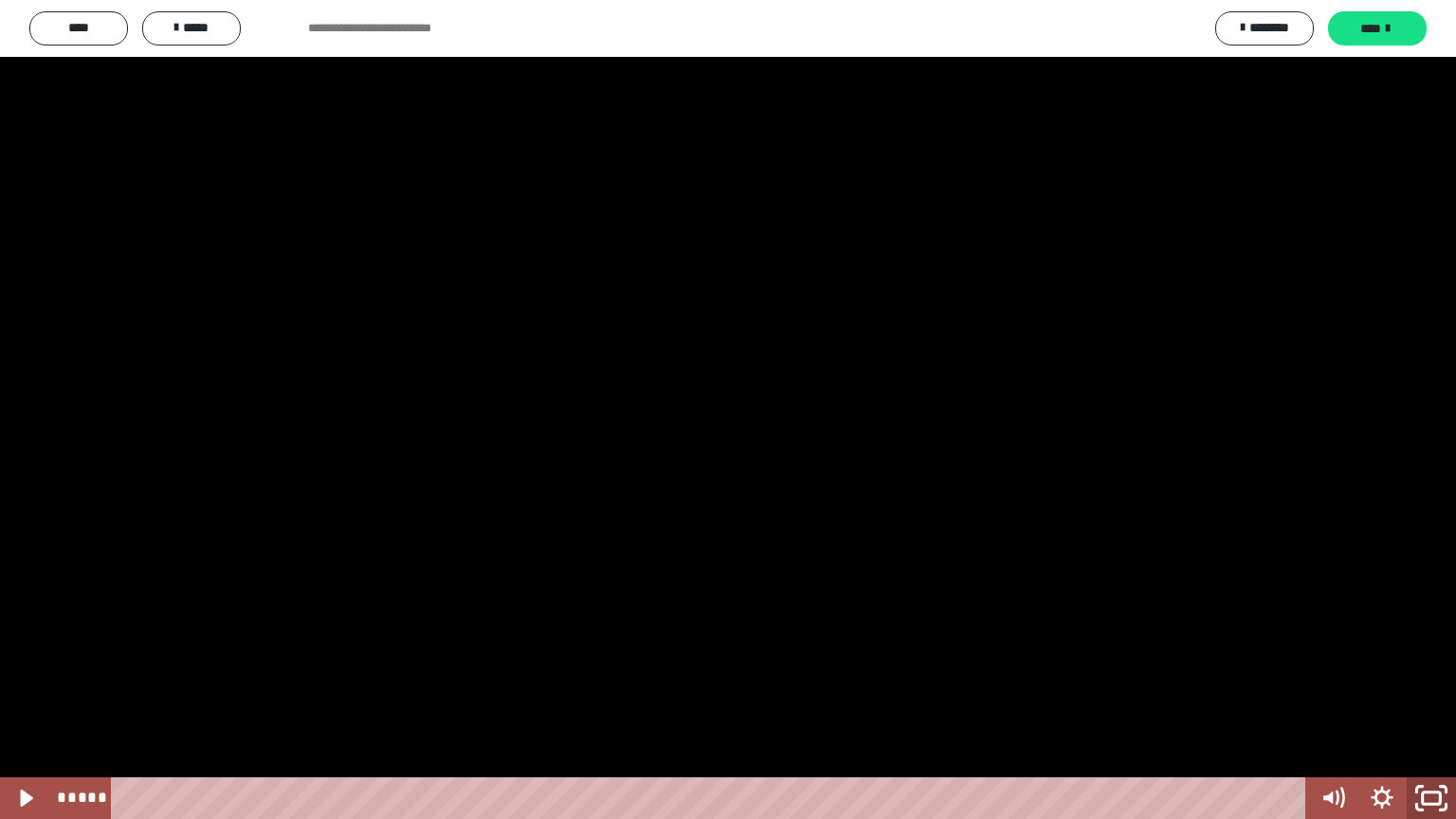 click 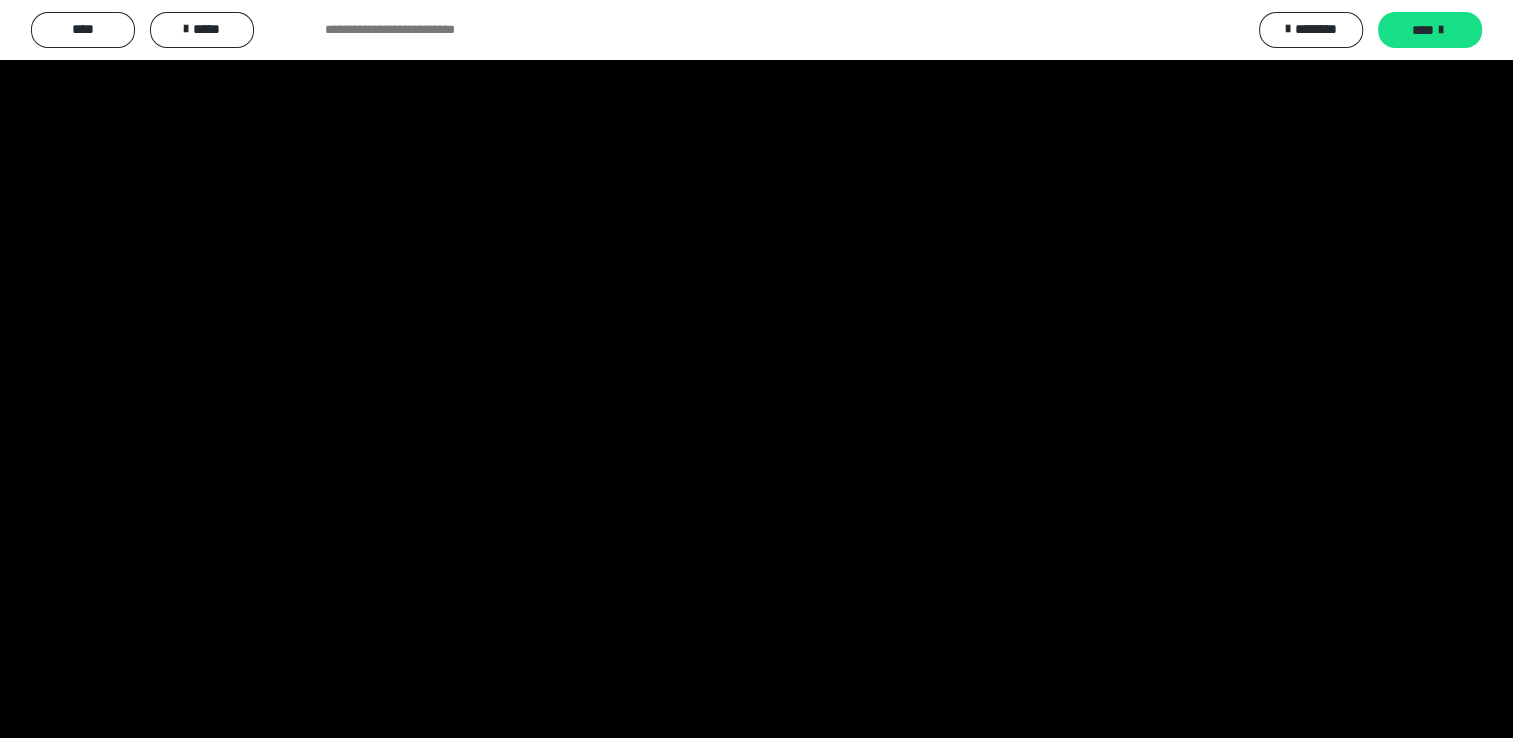 scroll, scrollTop: 2693, scrollLeft: 0, axis: vertical 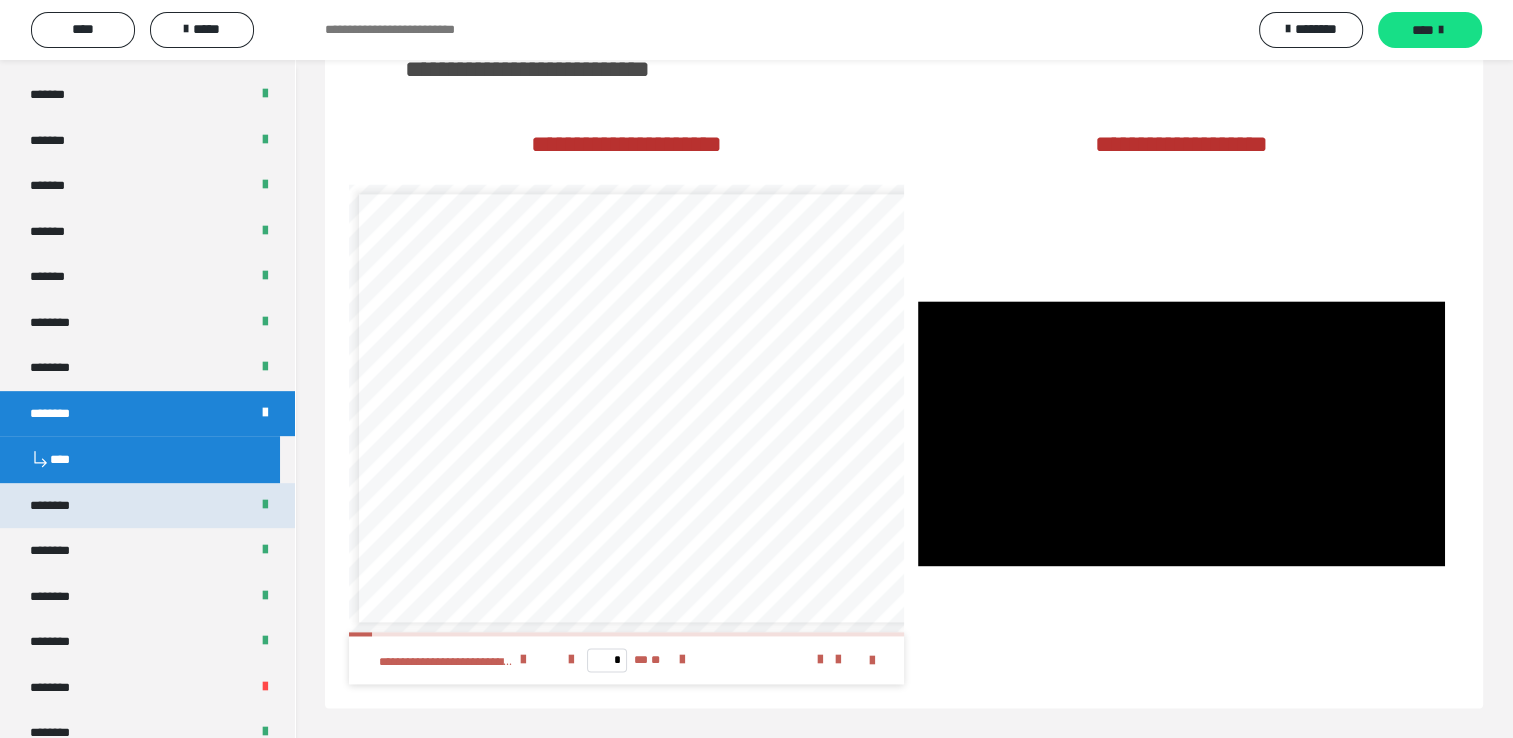 click on "********" at bounding box center [147, 506] 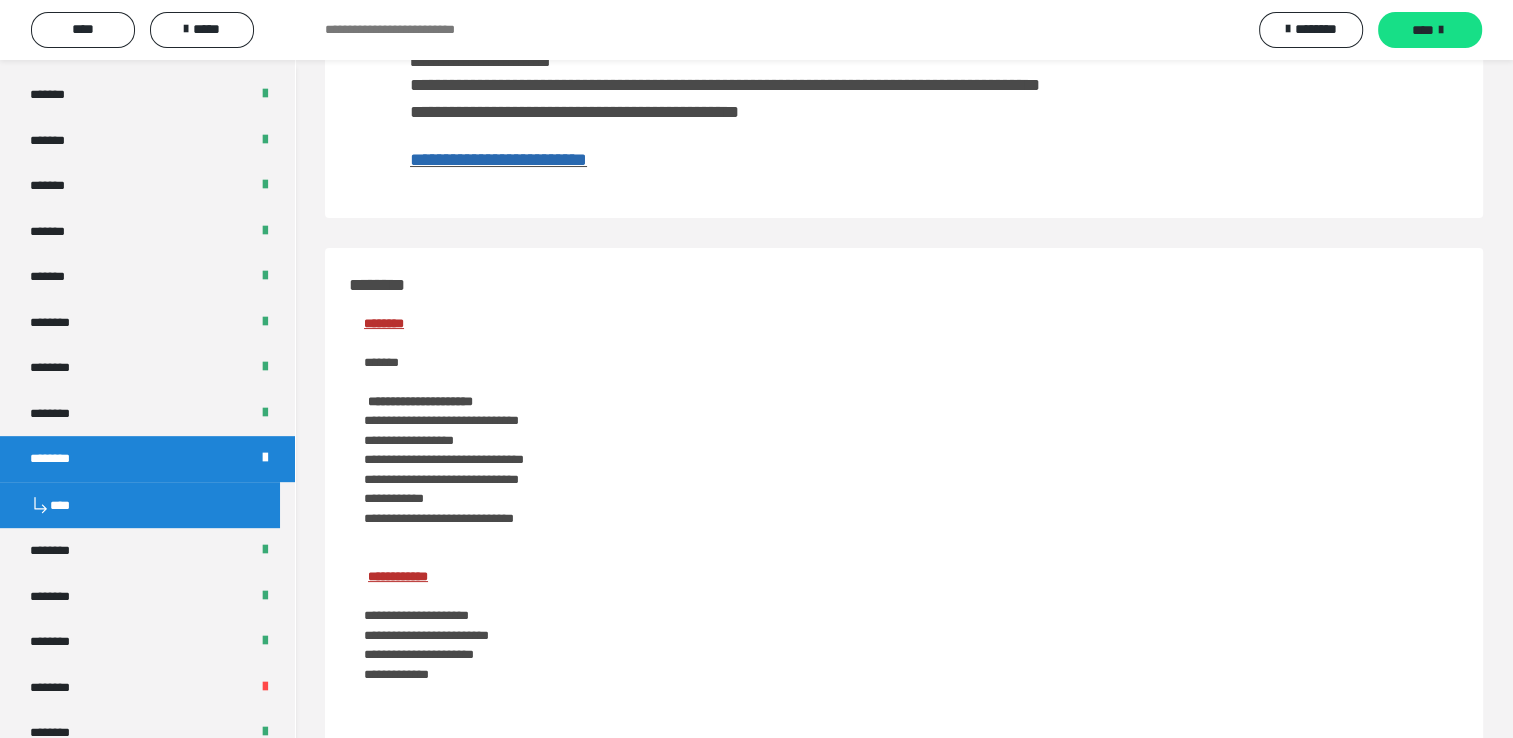 scroll, scrollTop: 575, scrollLeft: 0, axis: vertical 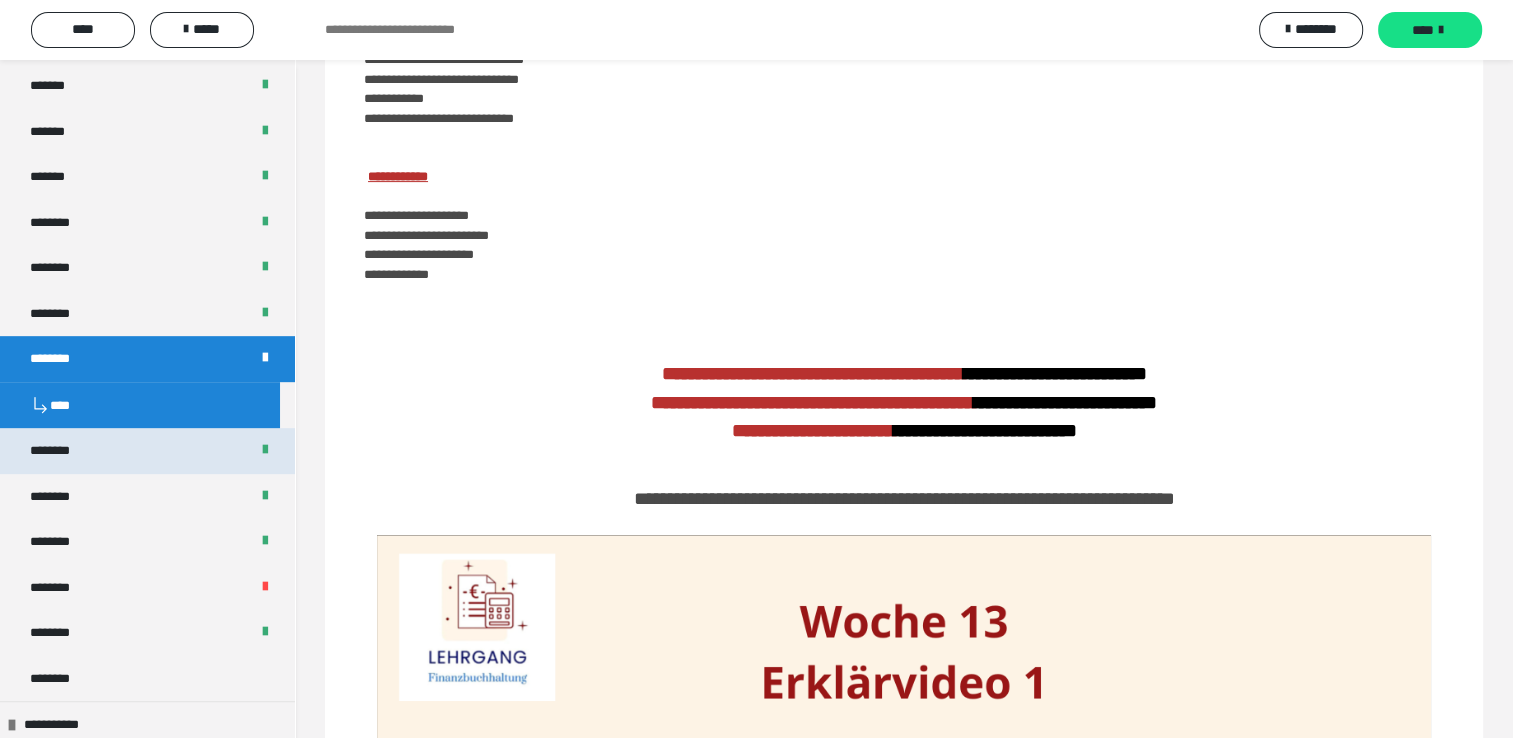 click on "********" at bounding box center [61, 451] 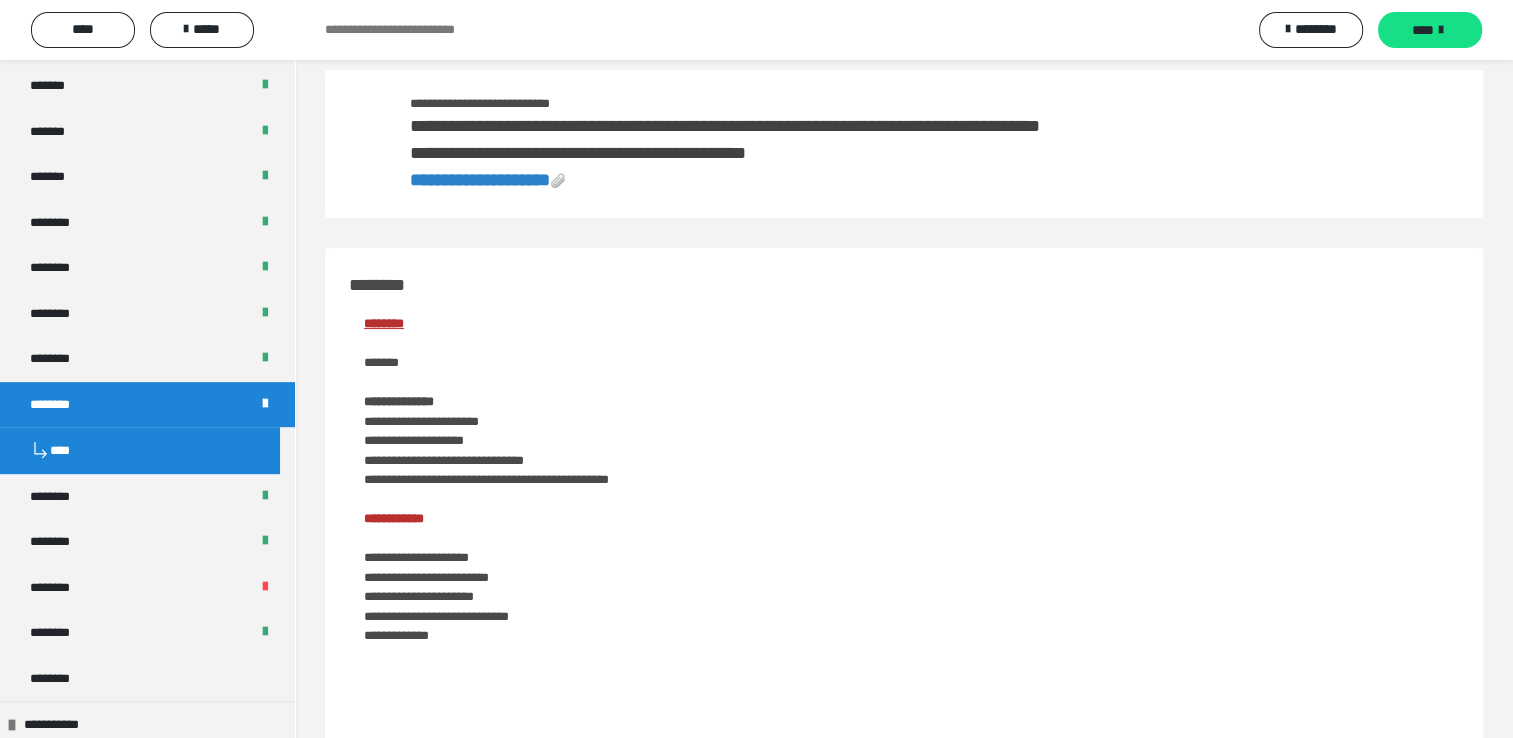 scroll, scrollTop: 234, scrollLeft: 0, axis: vertical 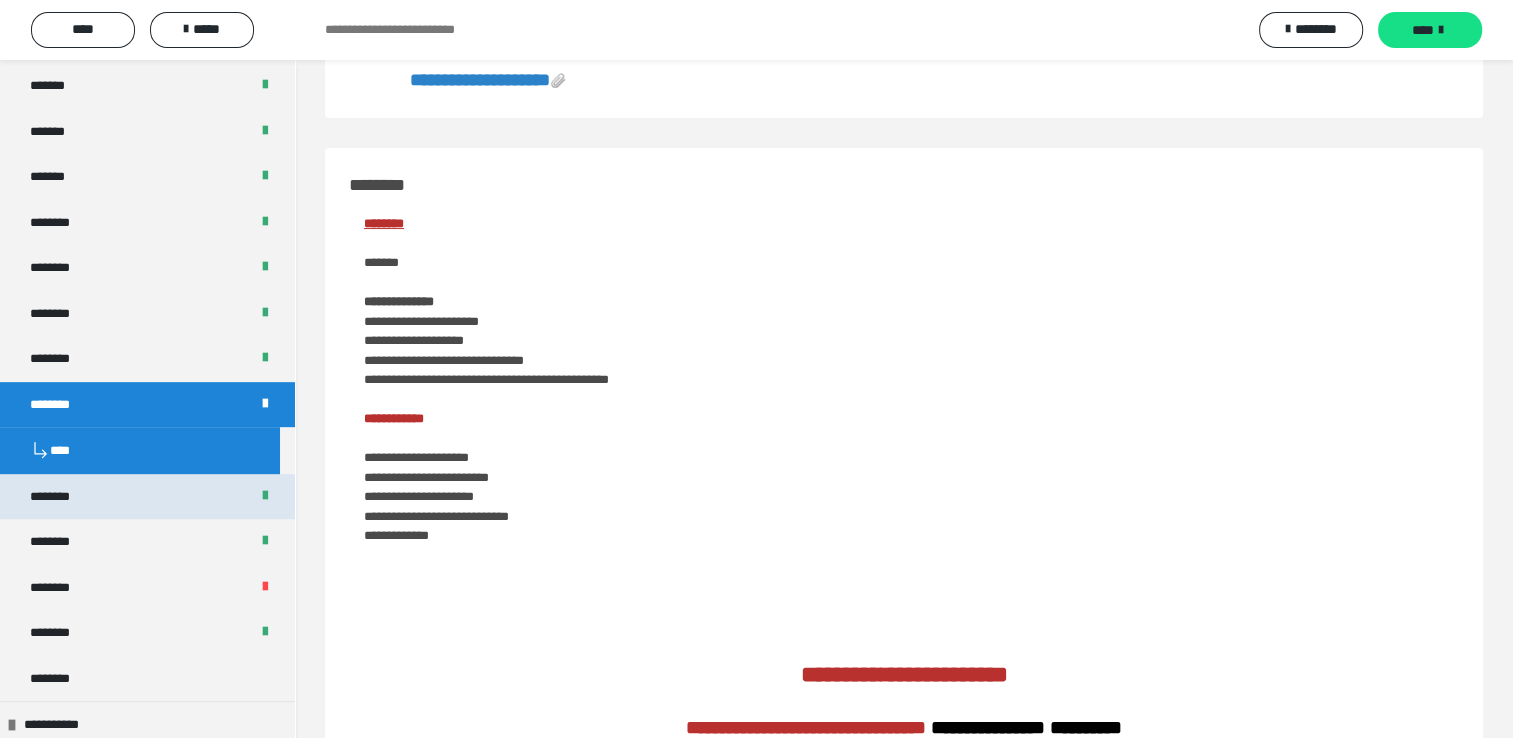 click on "********" at bounding box center (60, 497) 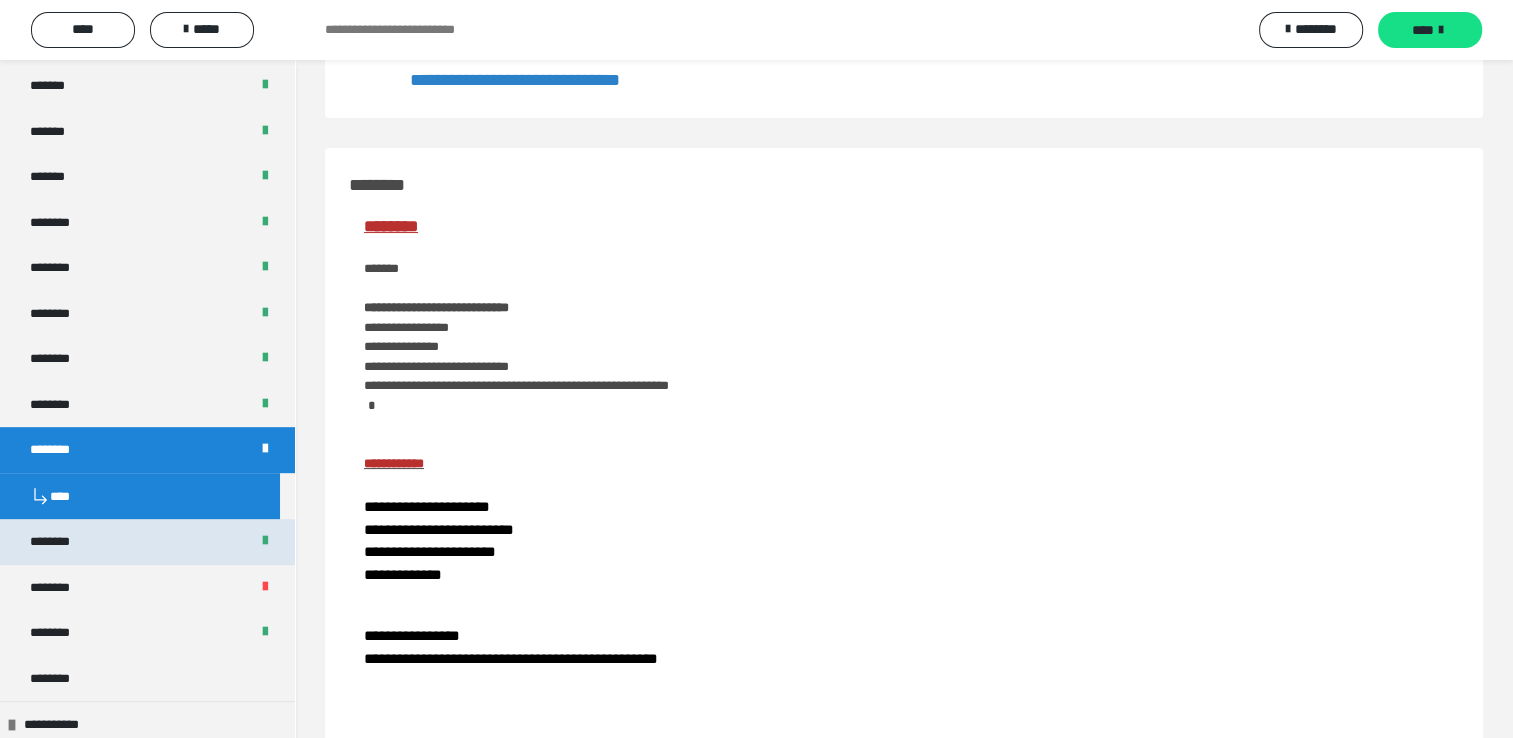 click on "********" at bounding box center [147, 542] 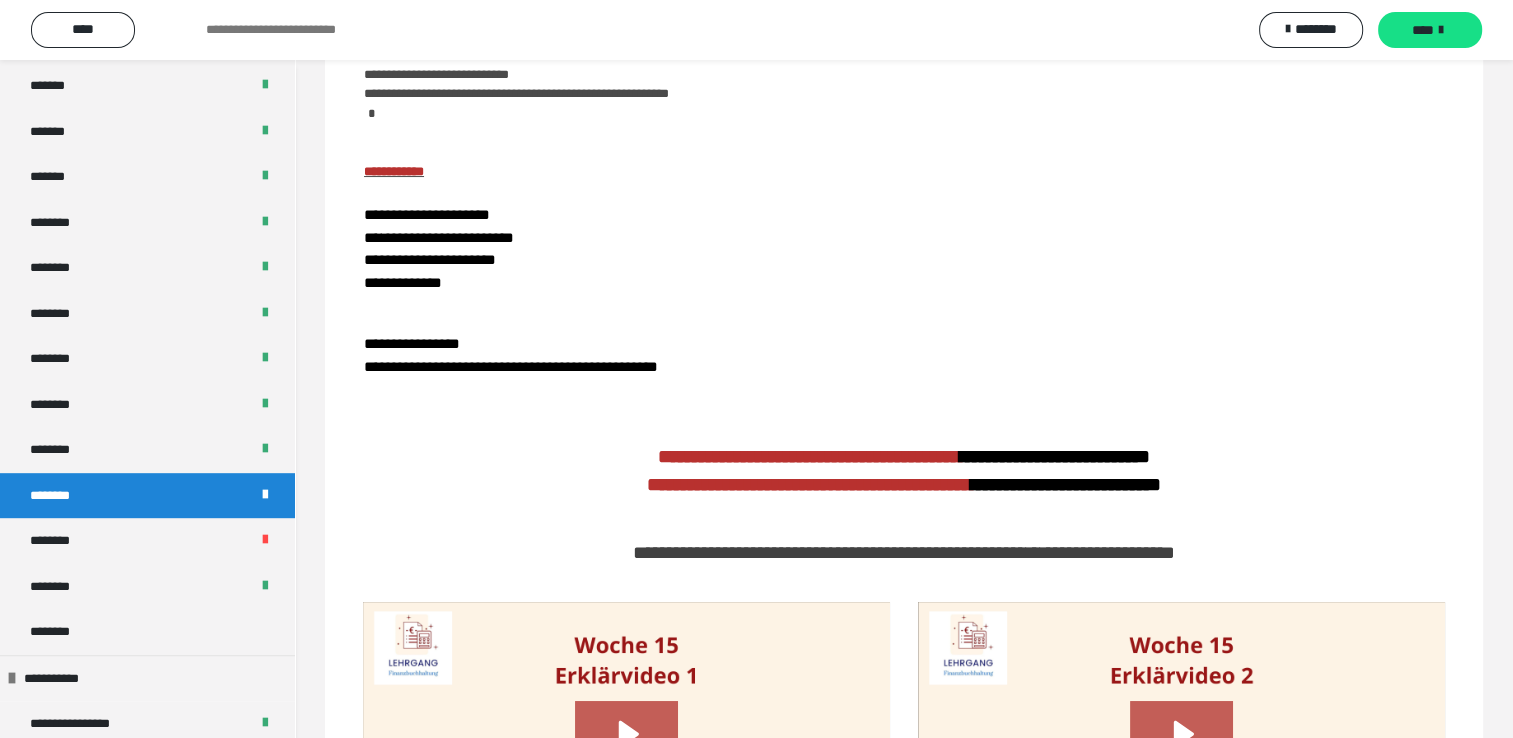 scroll, scrollTop: 0, scrollLeft: 0, axis: both 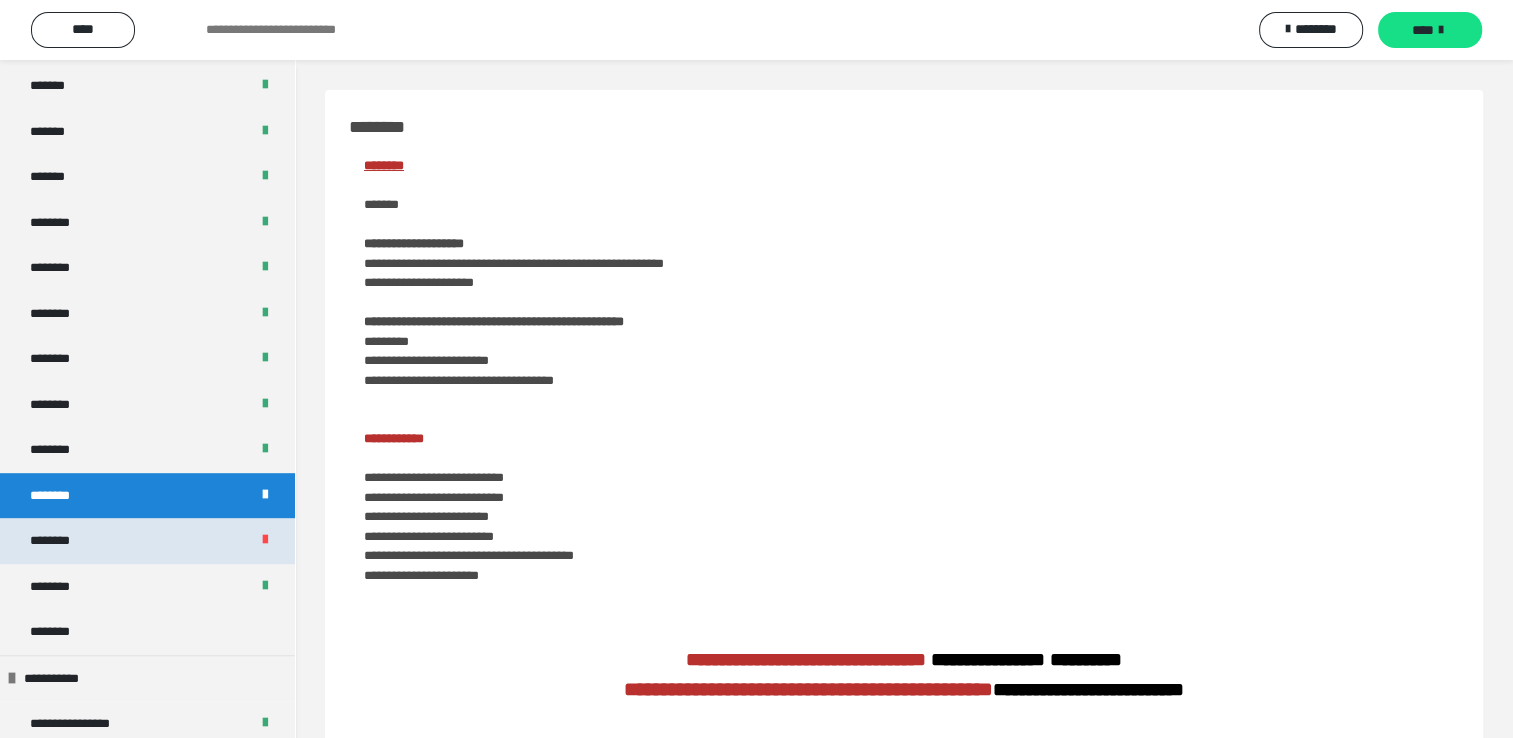 click on "********" at bounding box center [147, 541] 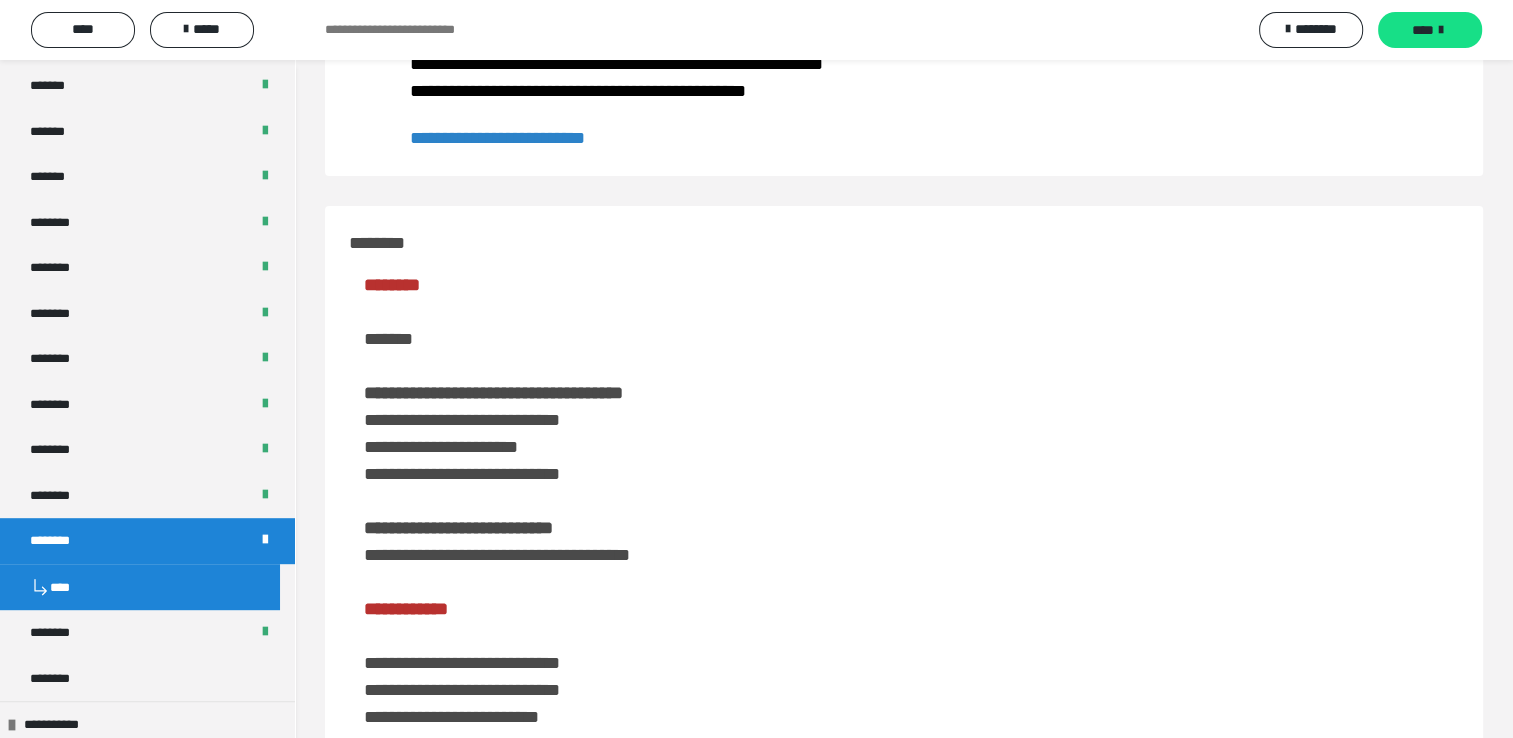 scroll, scrollTop: 200, scrollLeft: 0, axis: vertical 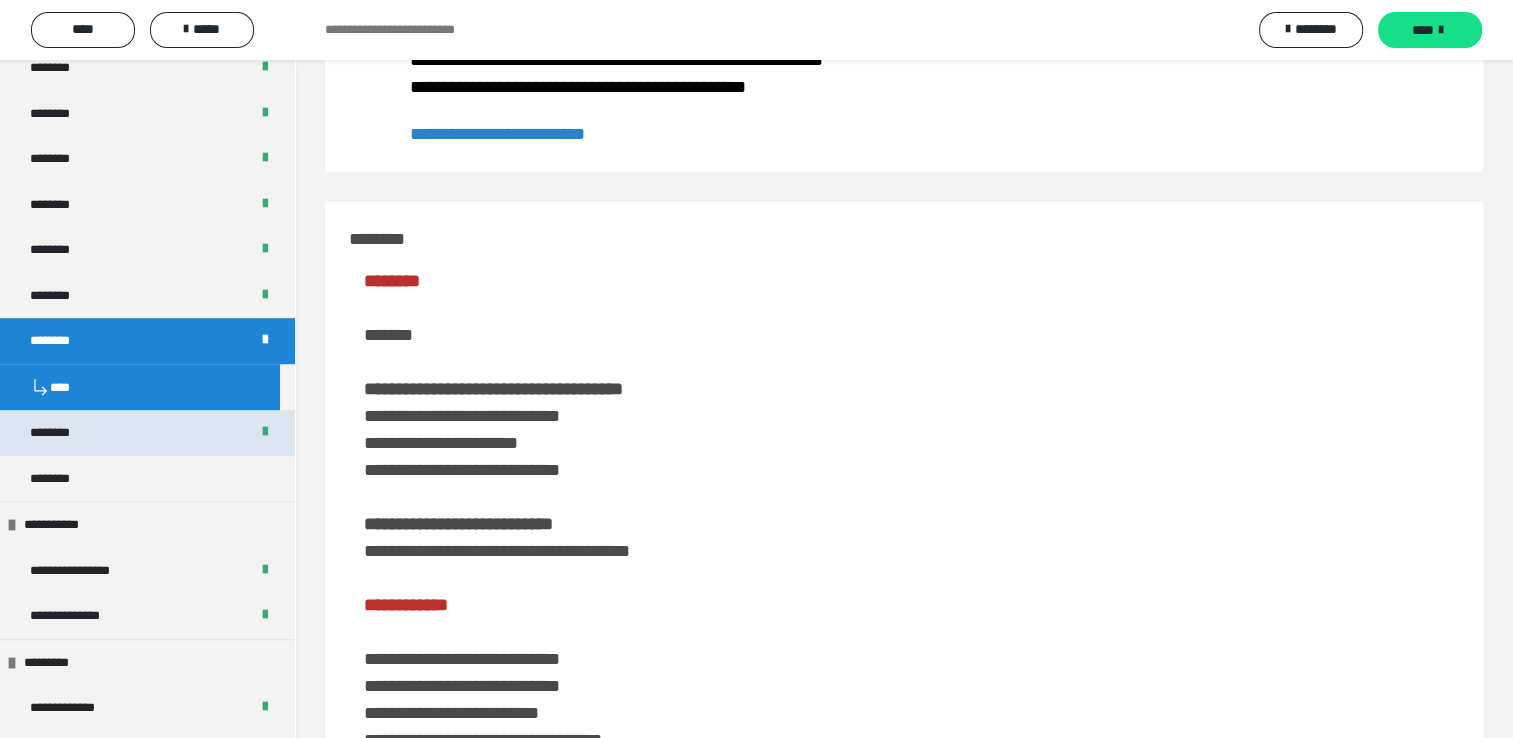 click on "********" at bounding box center (147, 433) 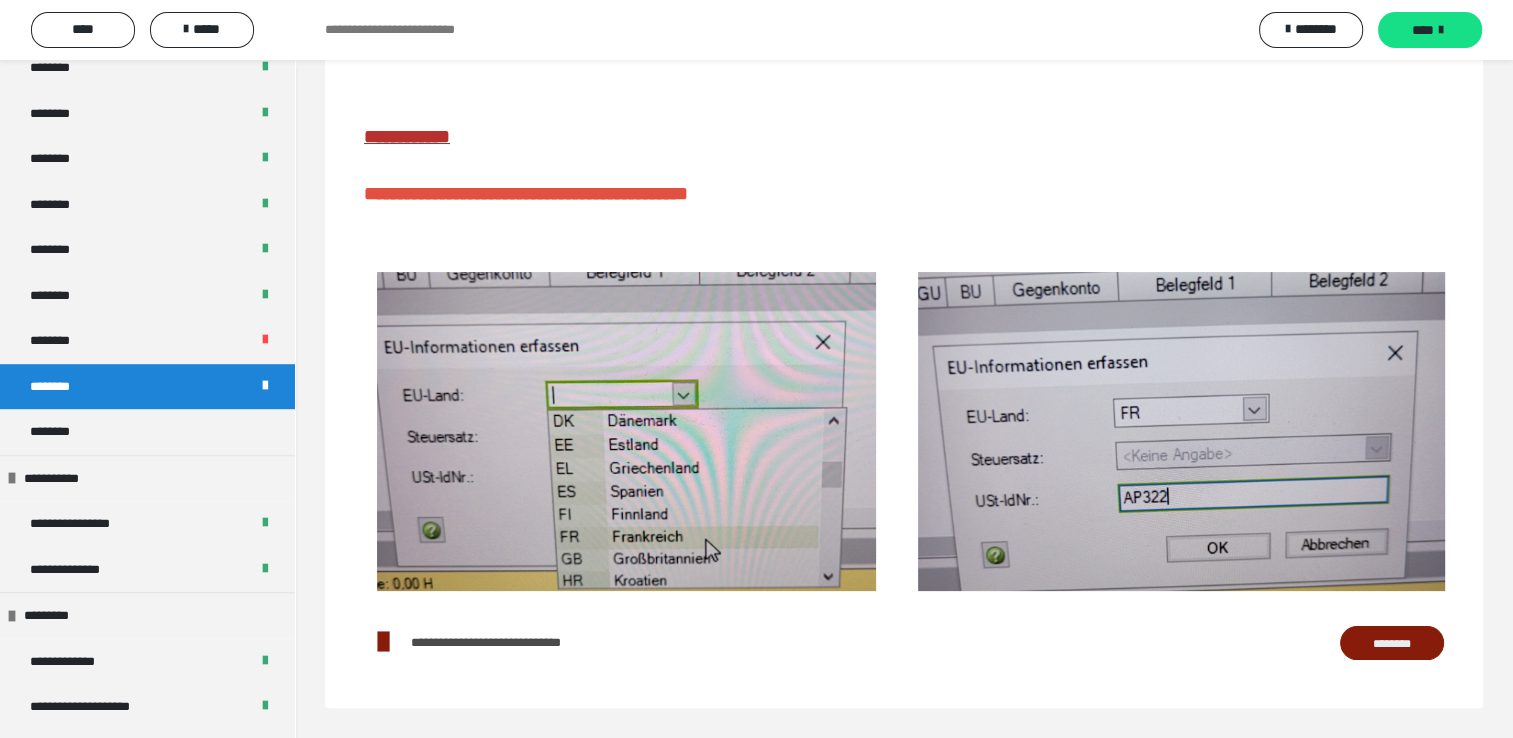 scroll, scrollTop: 300, scrollLeft: 0, axis: vertical 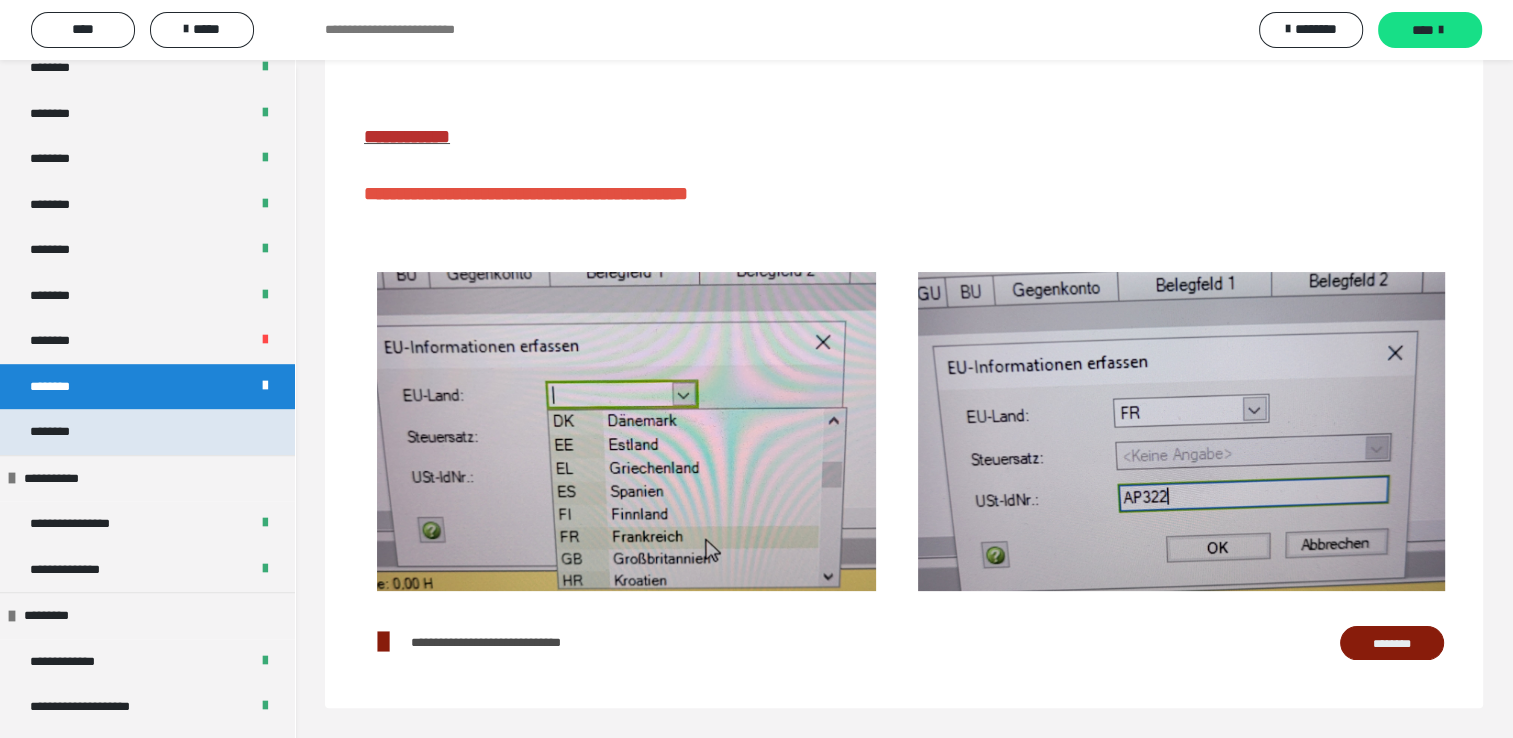 click on "********" at bounding box center (147, 432) 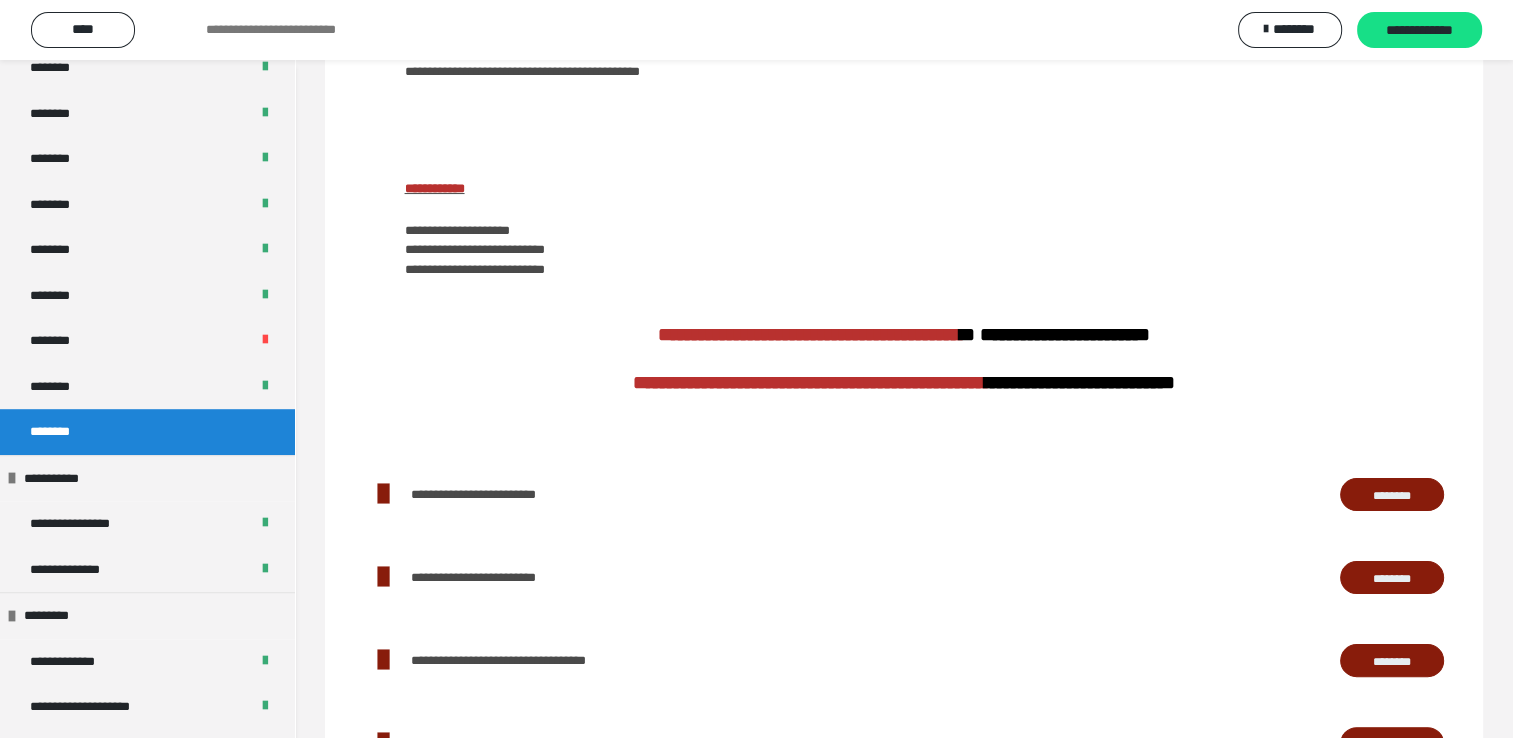 scroll, scrollTop: 483, scrollLeft: 0, axis: vertical 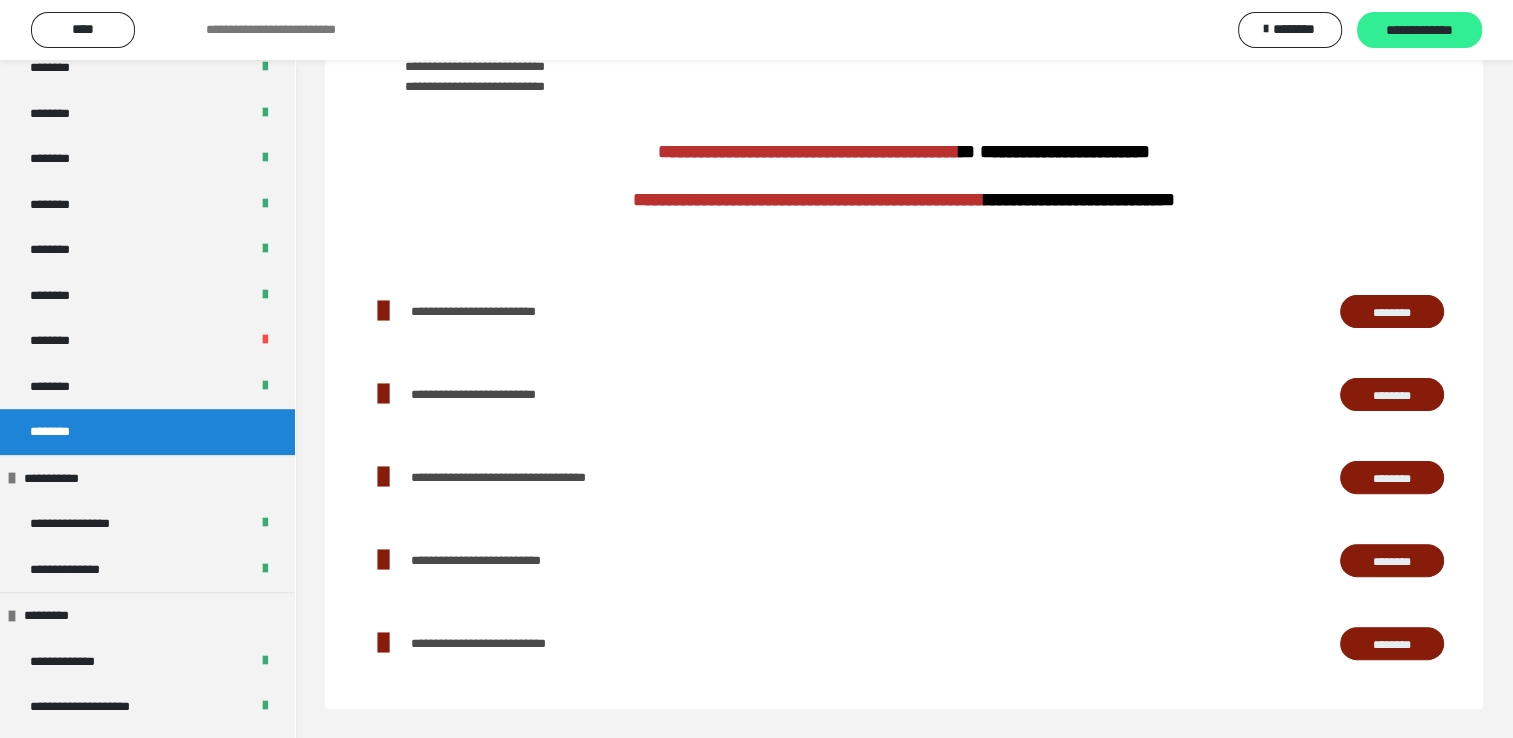click on "**********" at bounding box center (1419, 31) 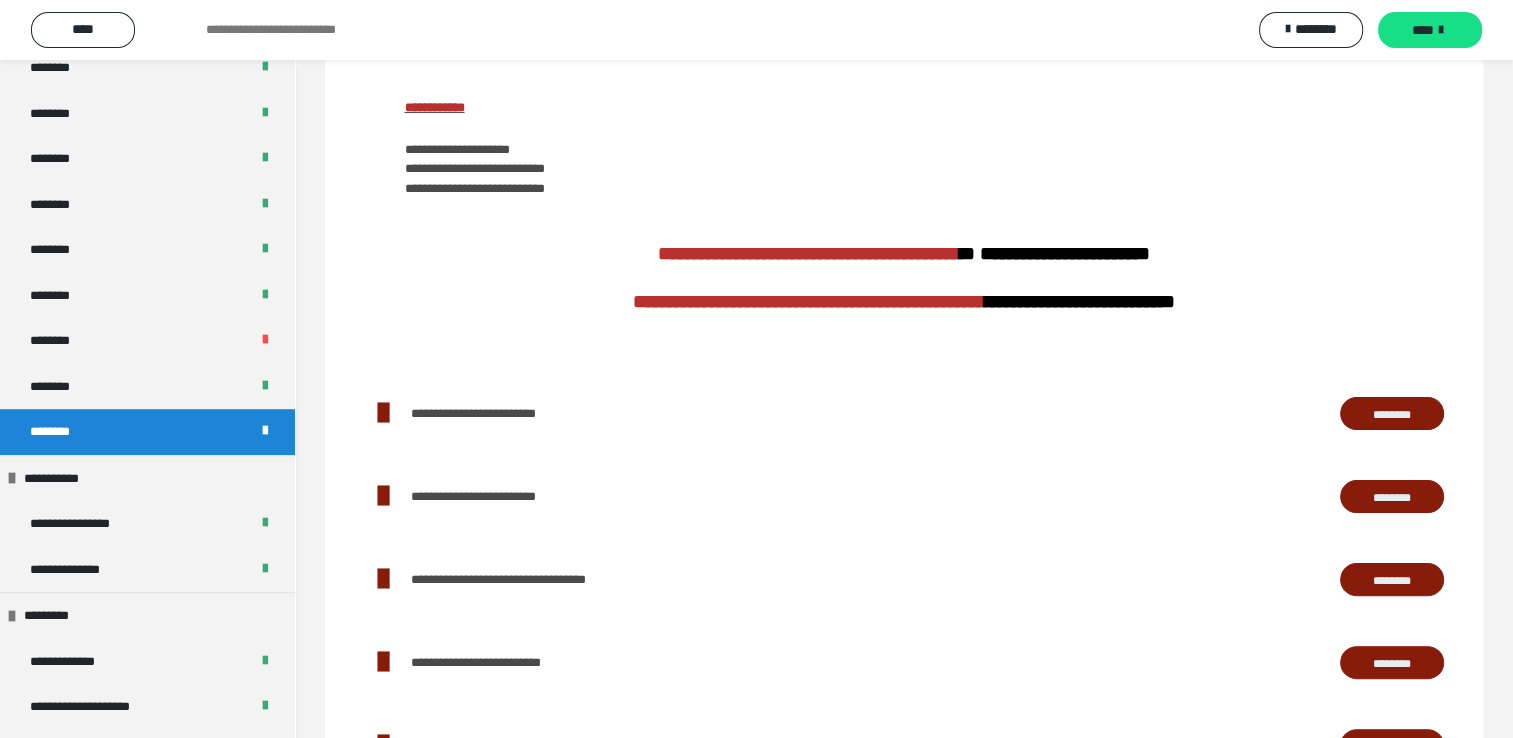 scroll, scrollTop: 383, scrollLeft: 0, axis: vertical 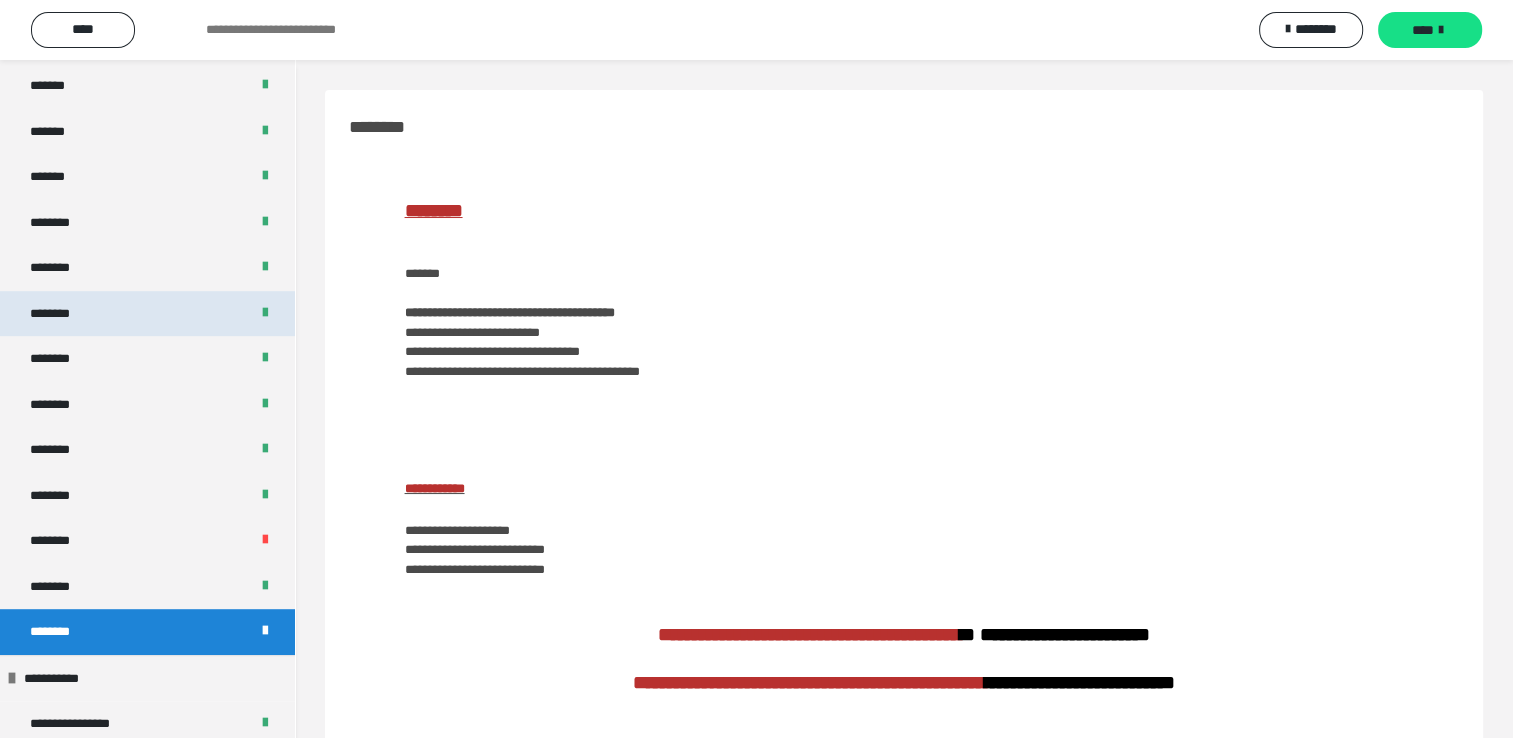 click on "********" at bounding box center [147, 314] 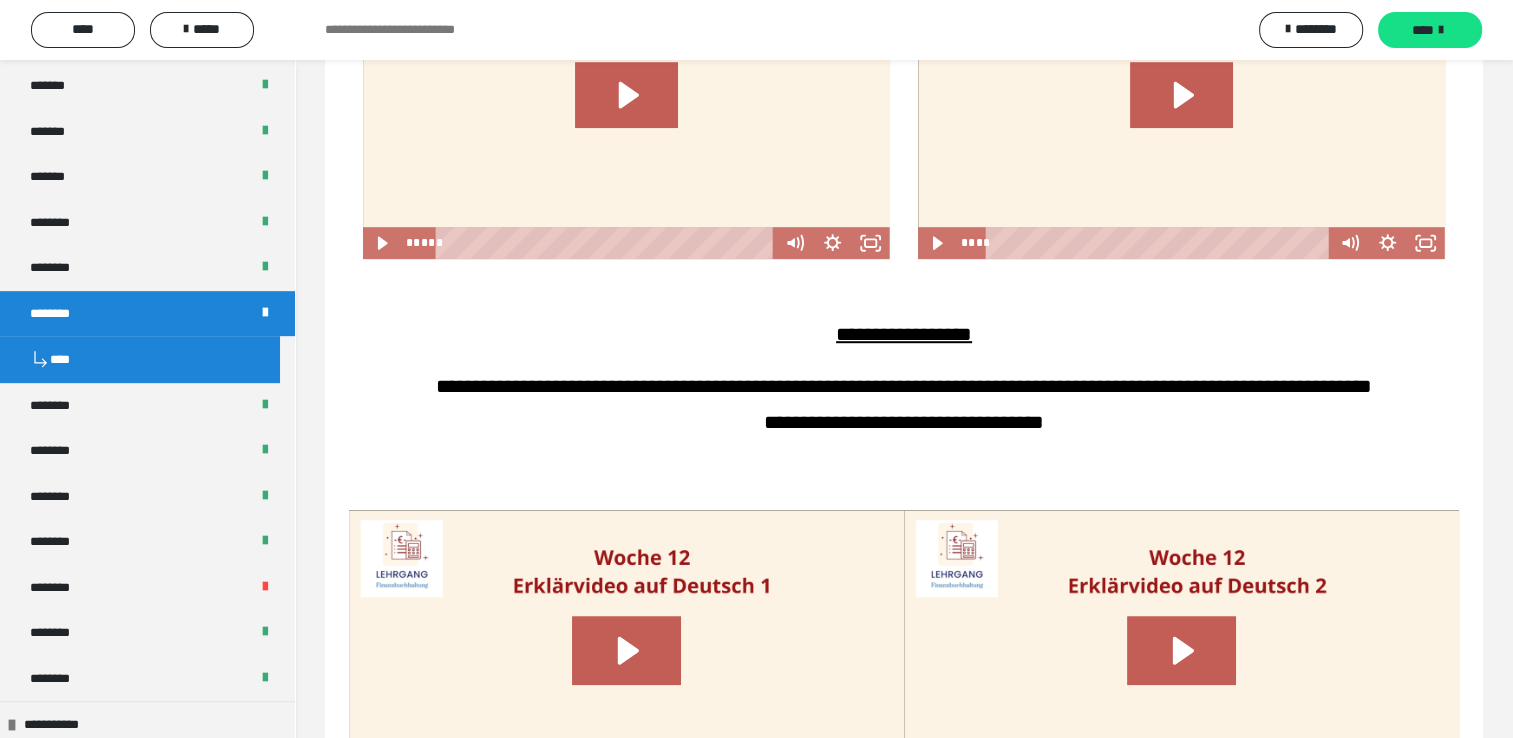 scroll, scrollTop: 1200, scrollLeft: 0, axis: vertical 